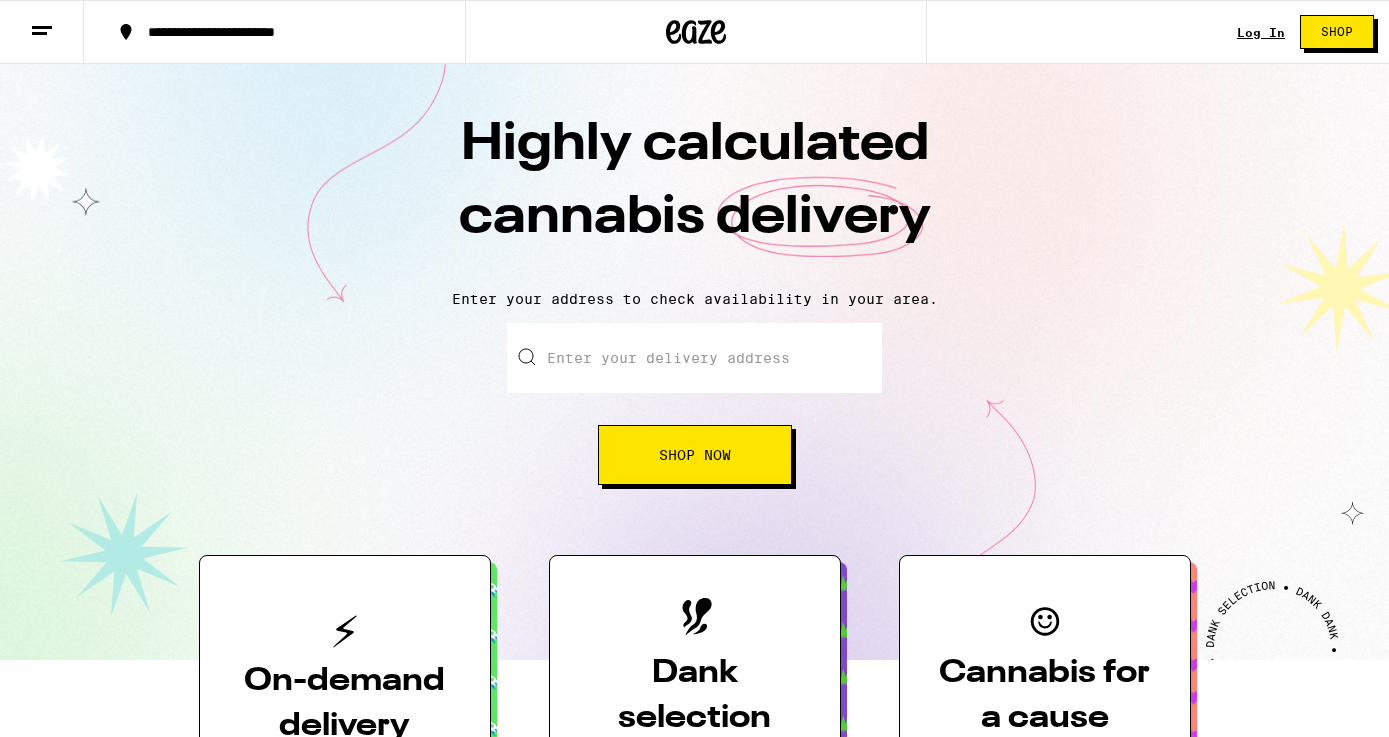 scroll, scrollTop: 0, scrollLeft: 0, axis: both 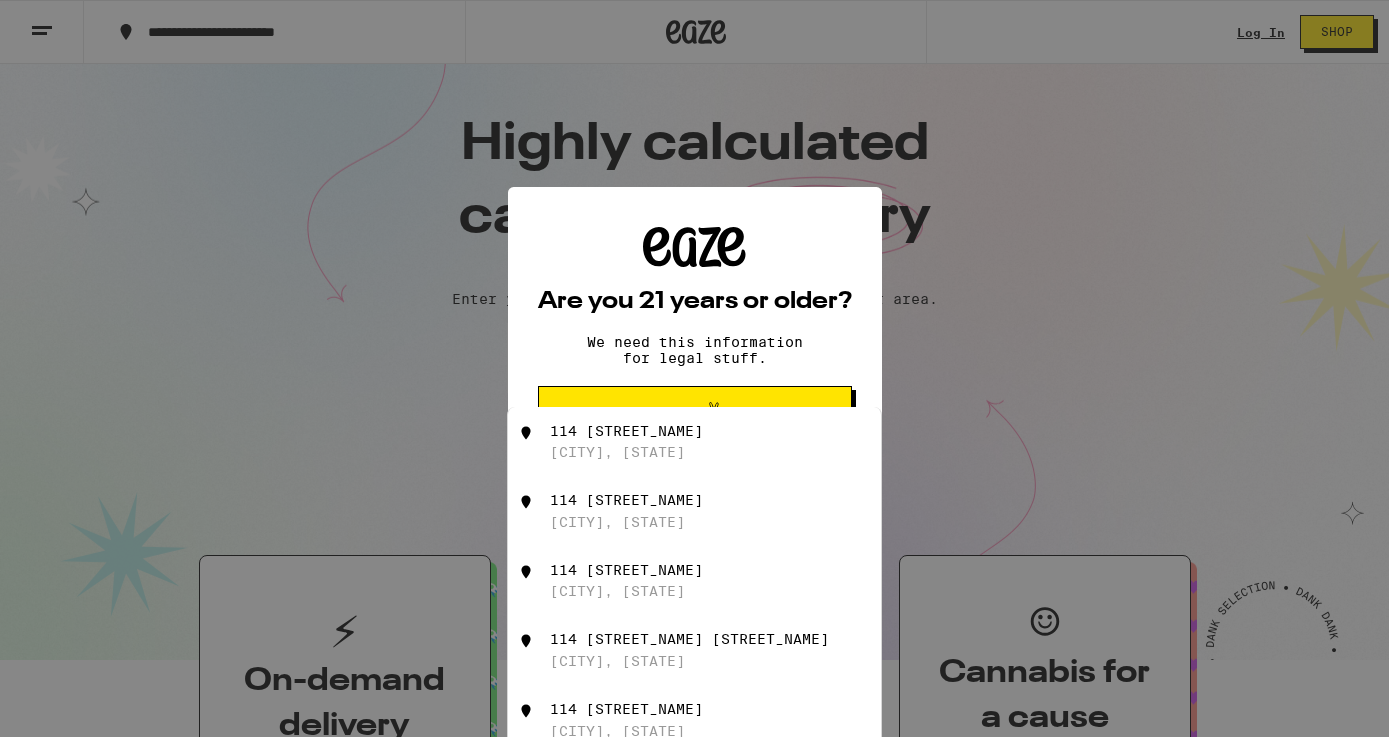 drag, startPoint x: 632, startPoint y: 391, endPoint x: 657, endPoint y: 439, distance: 54.120235 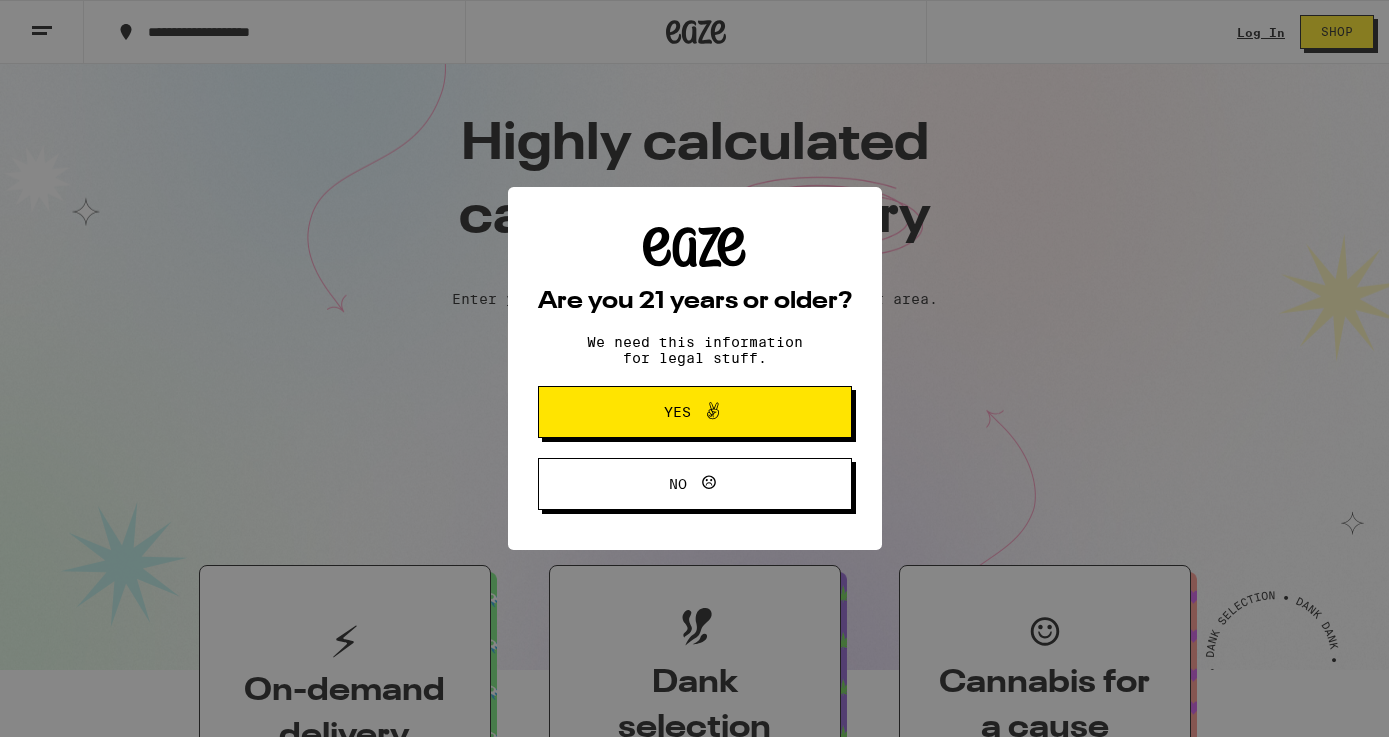 scroll, scrollTop: 0, scrollLeft: 0, axis: both 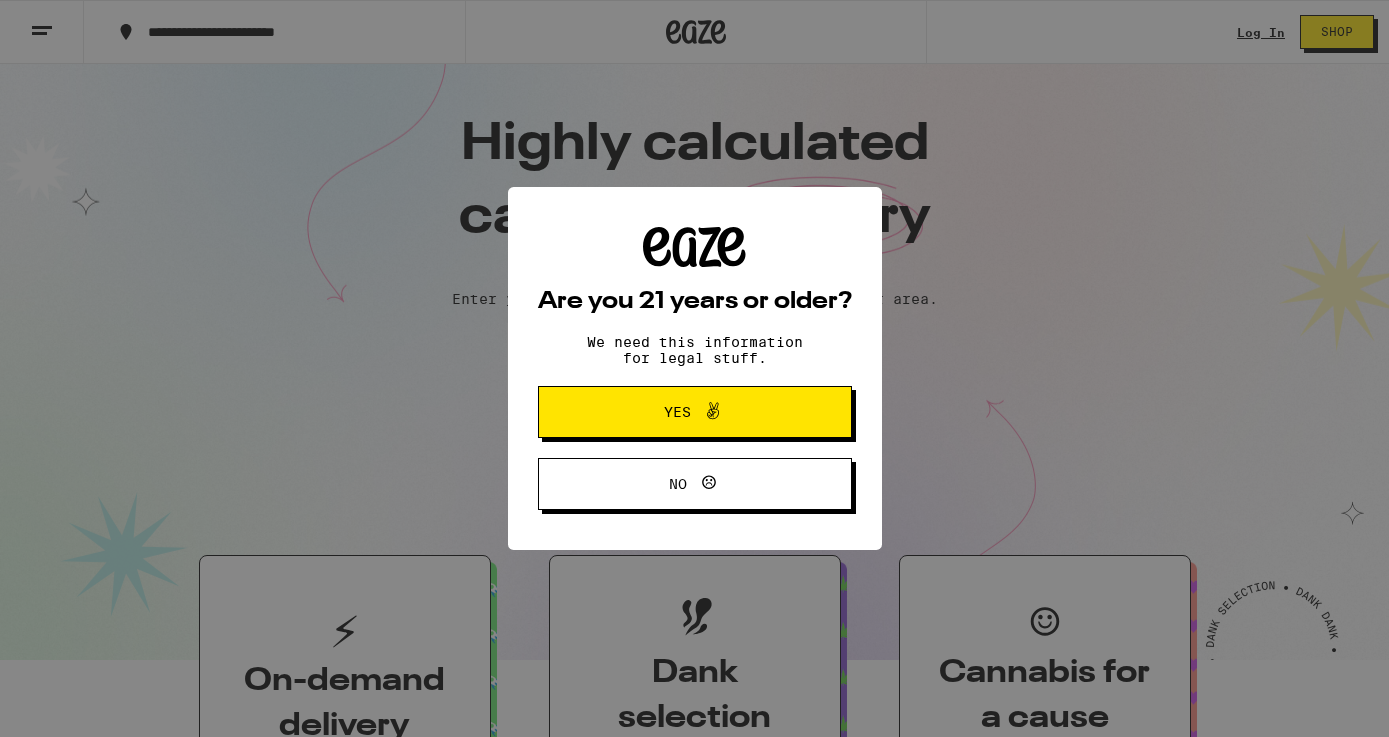 click on "Yes" at bounding box center (677, 412) 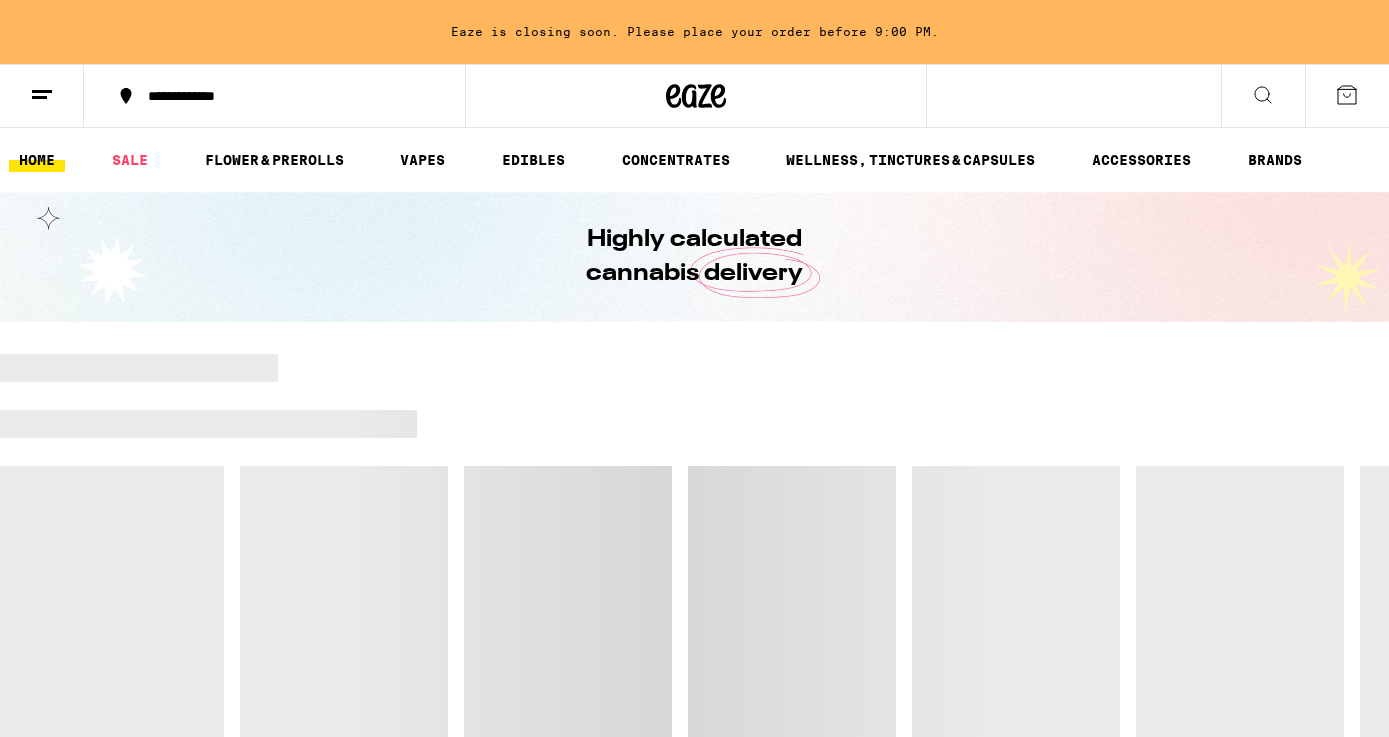 scroll, scrollTop: 0, scrollLeft: 0, axis: both 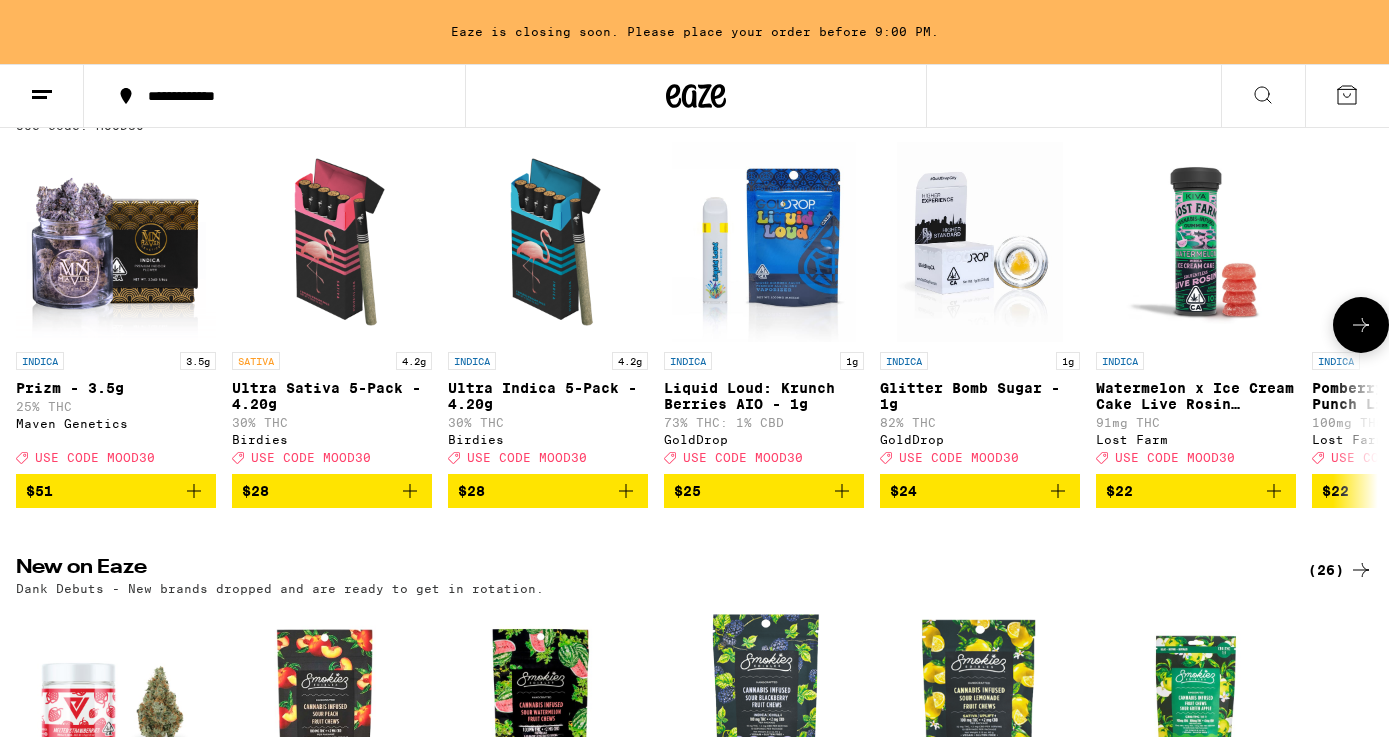 click 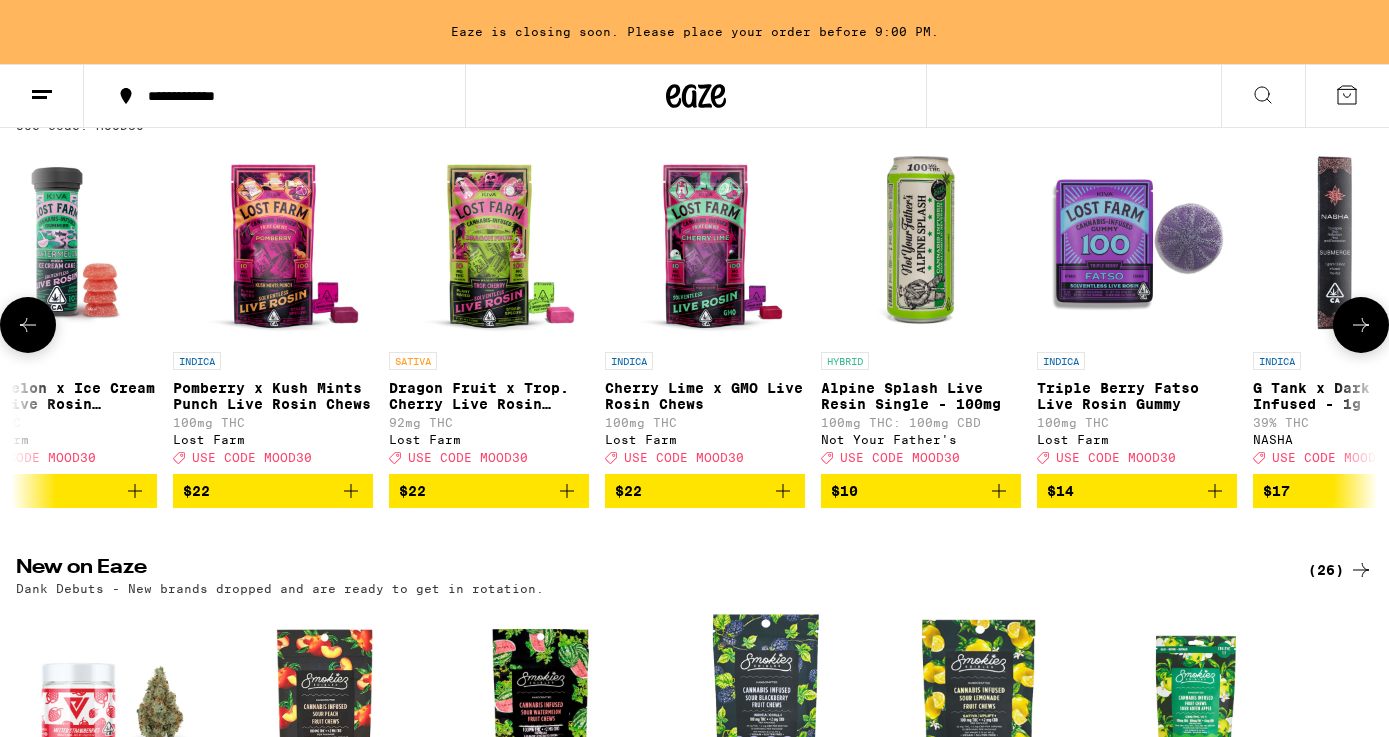 click 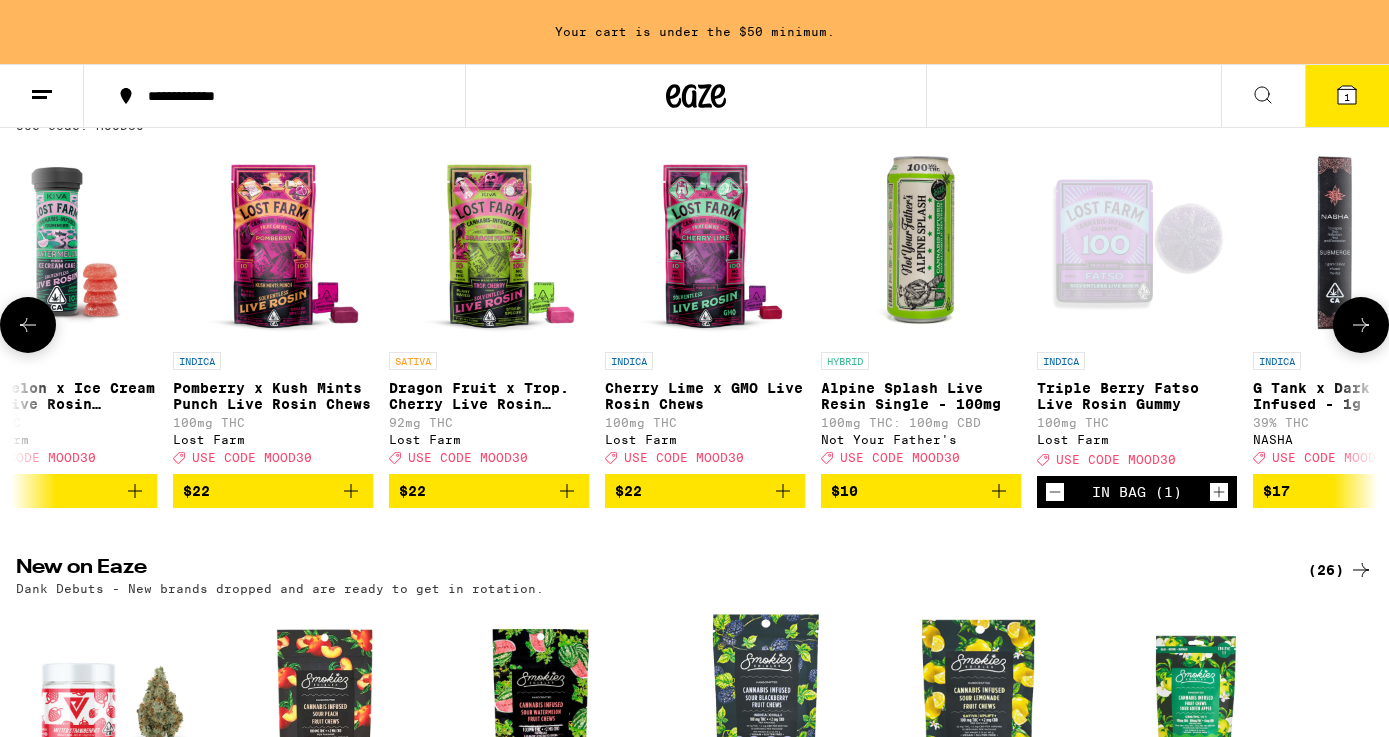 click at bounding box center [28, 325] 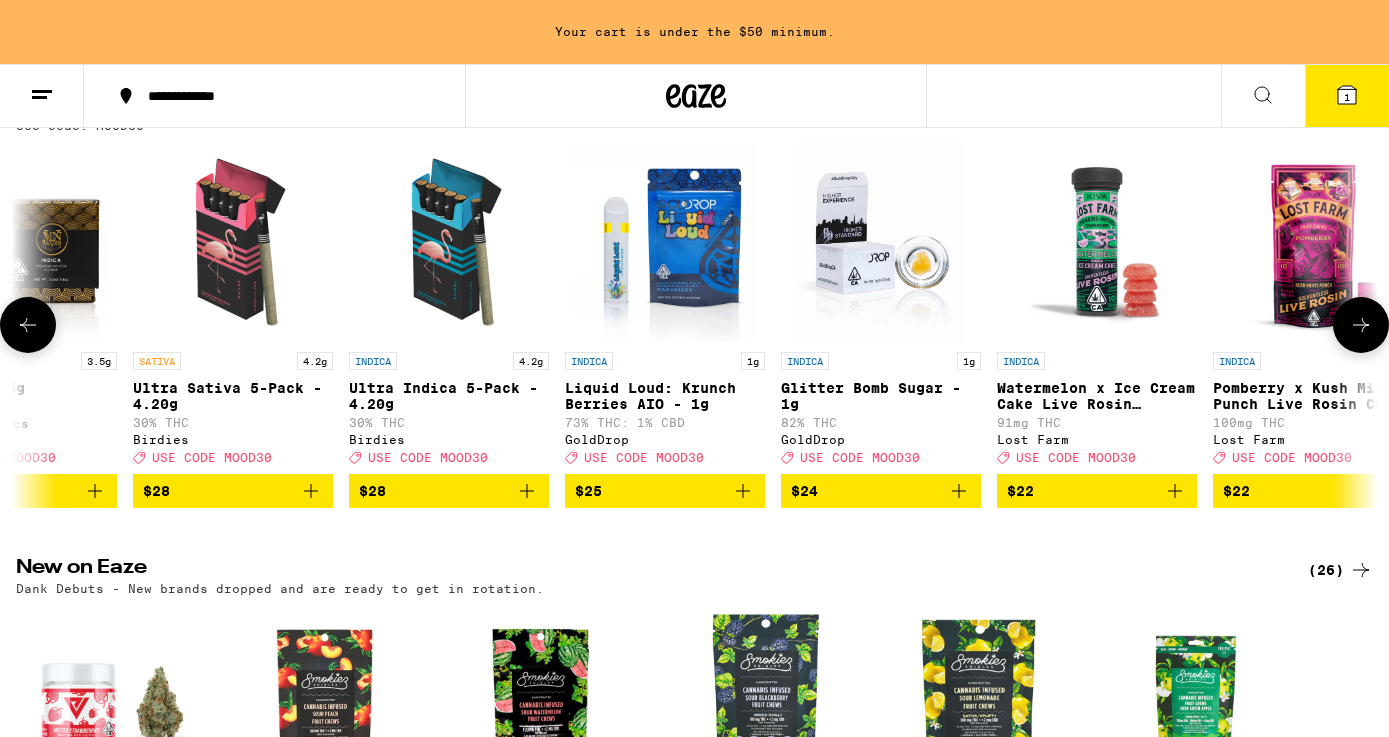scroll, scrollTop: 0, scrollLeft: 0, axis: both 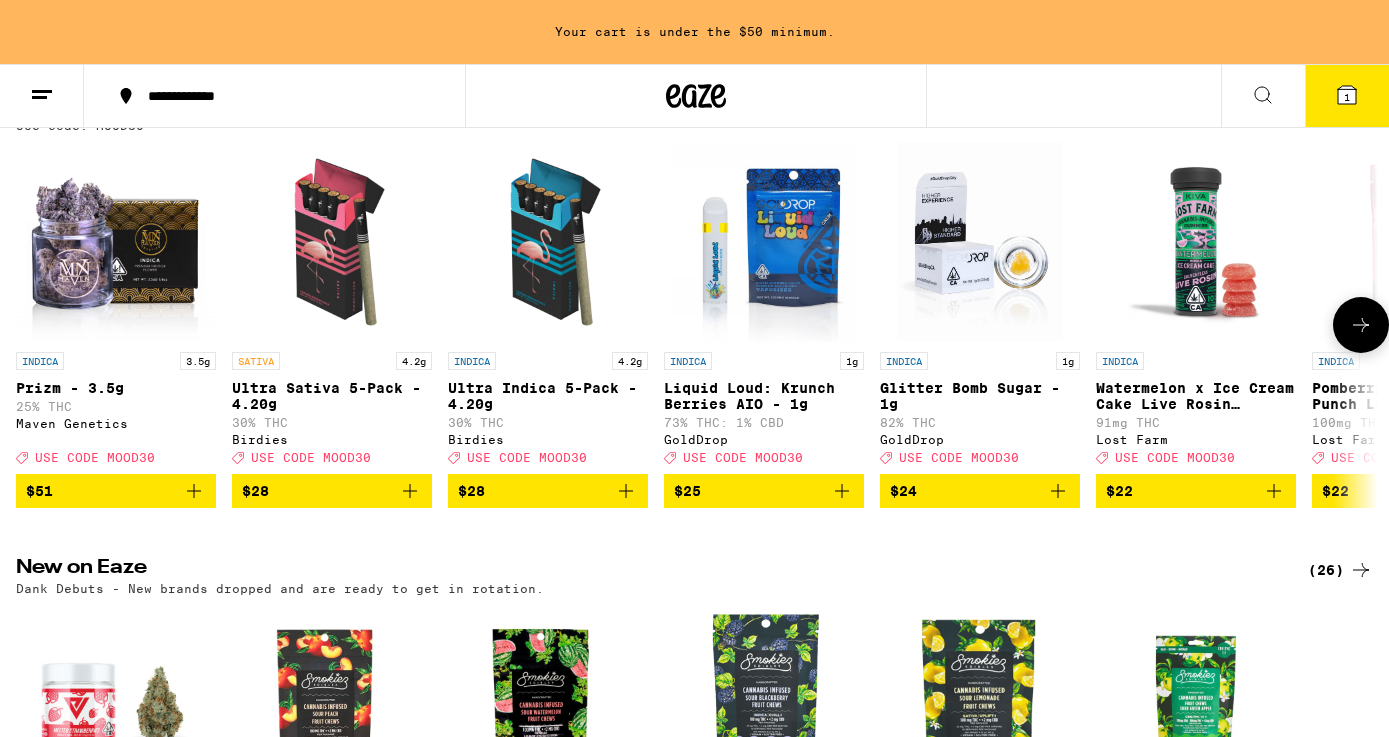 click 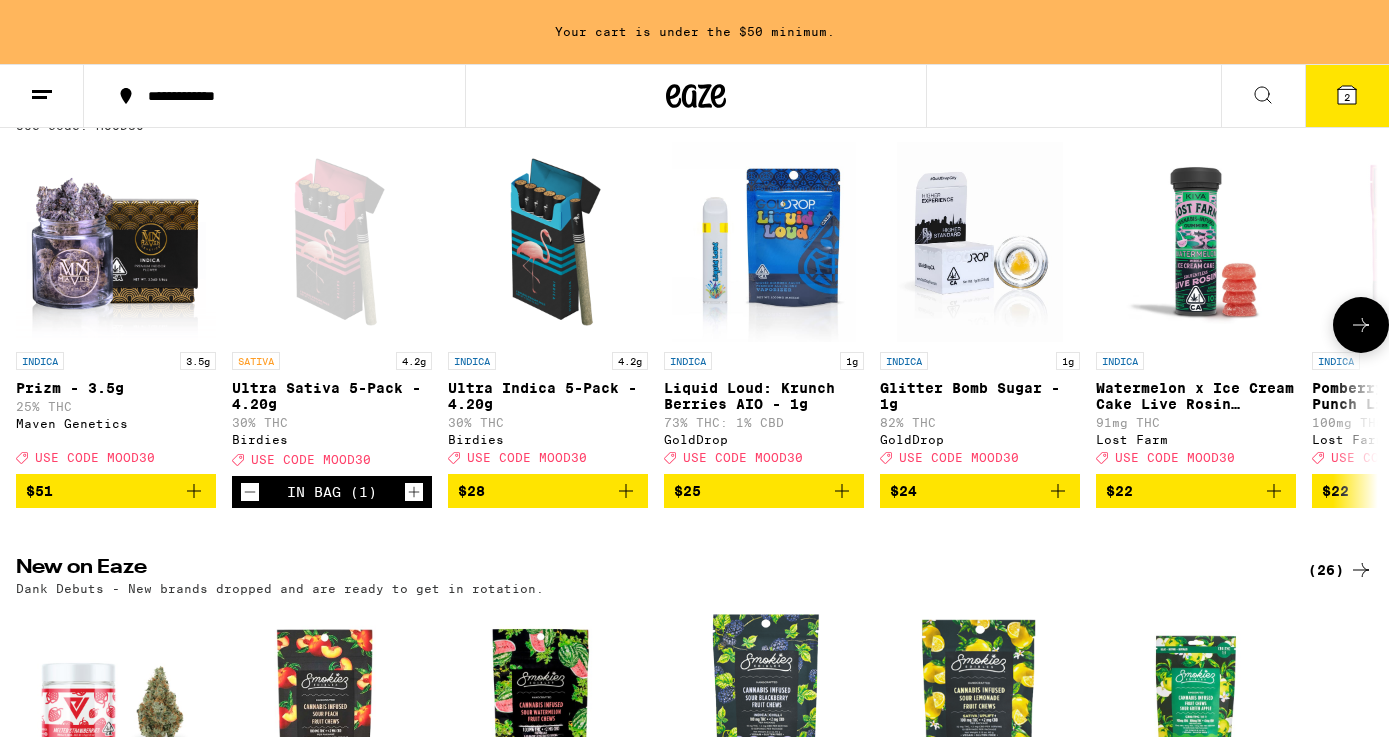 click 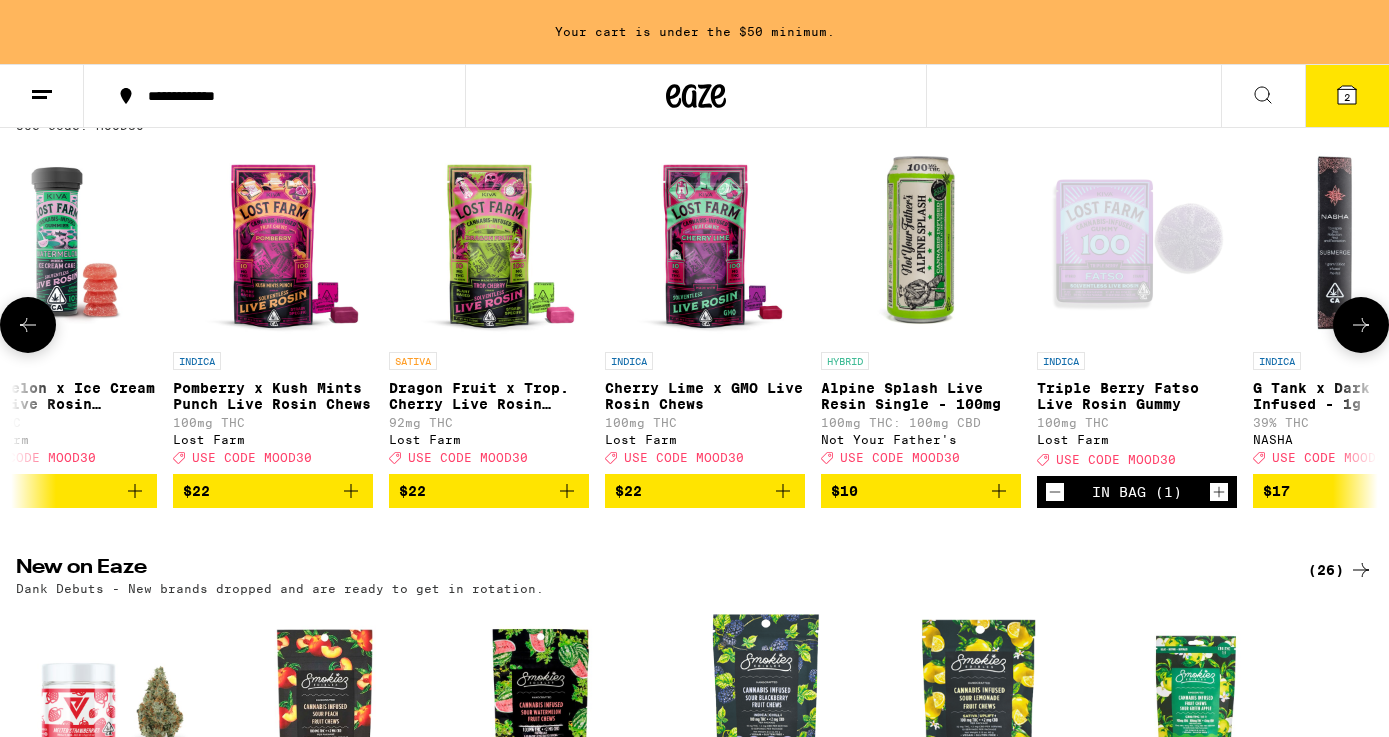 click 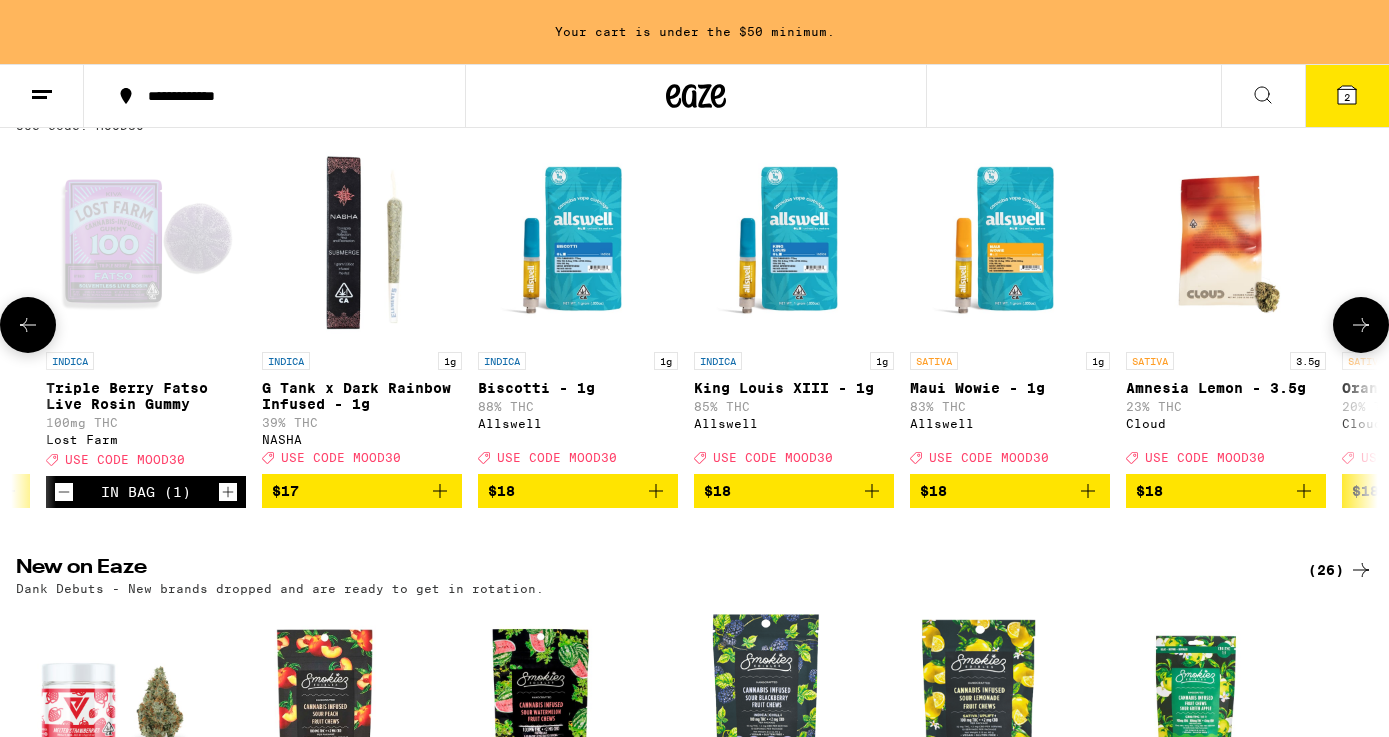 scroll, scrollTop: 0, scrollLeft: 2278, axis: horizontal 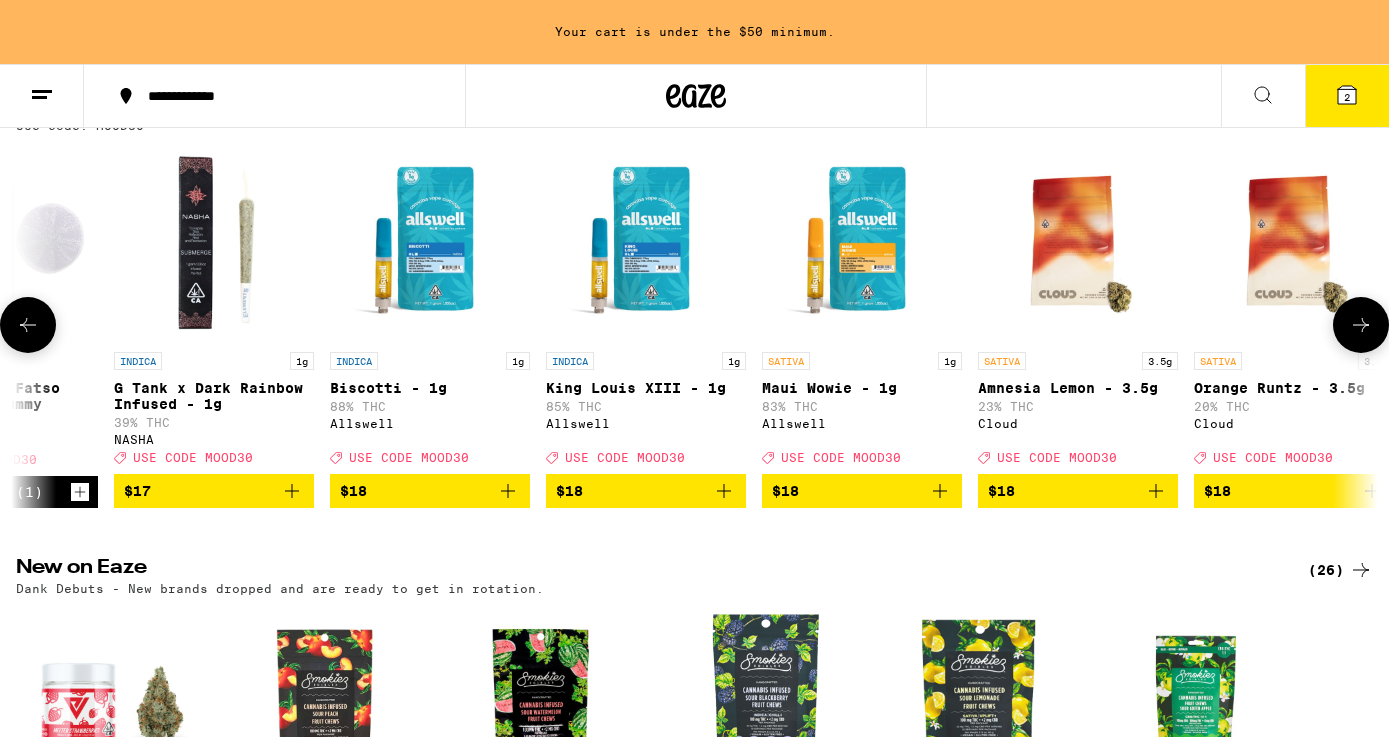 click 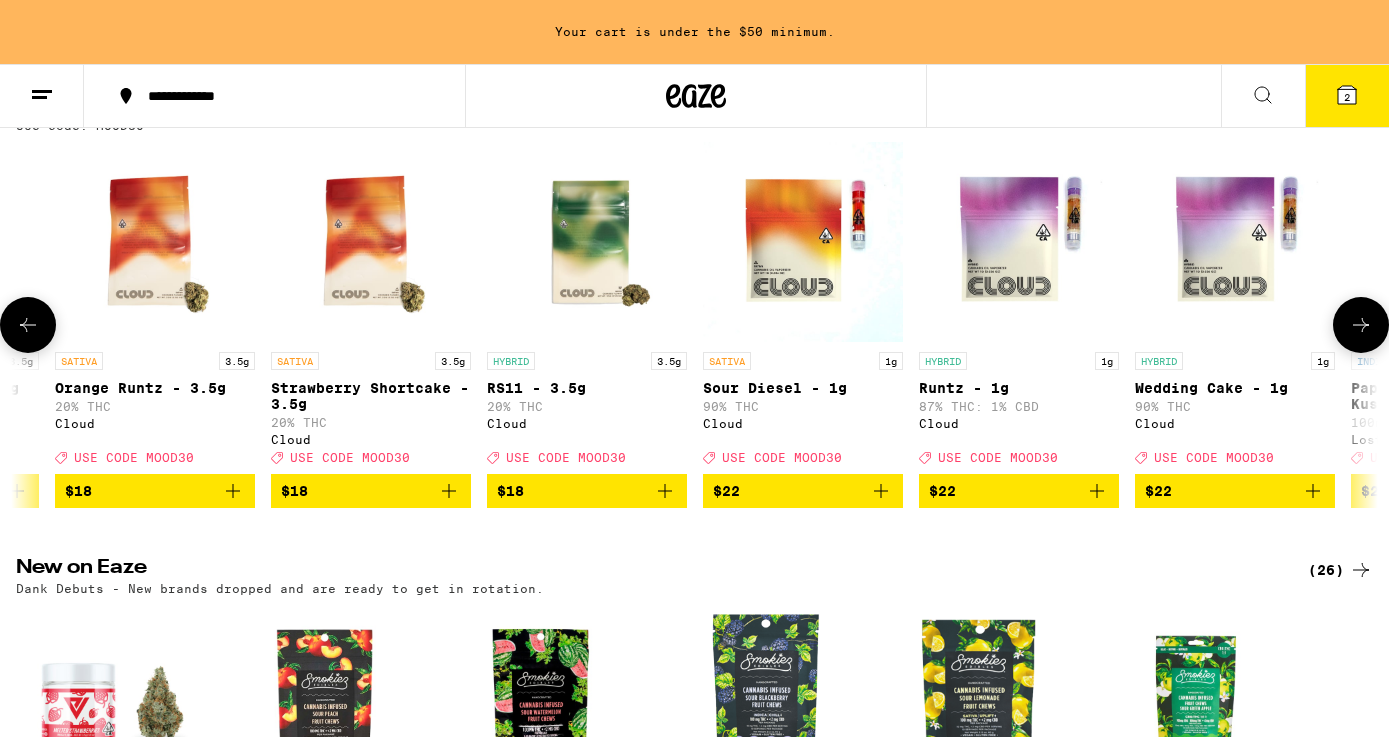 click 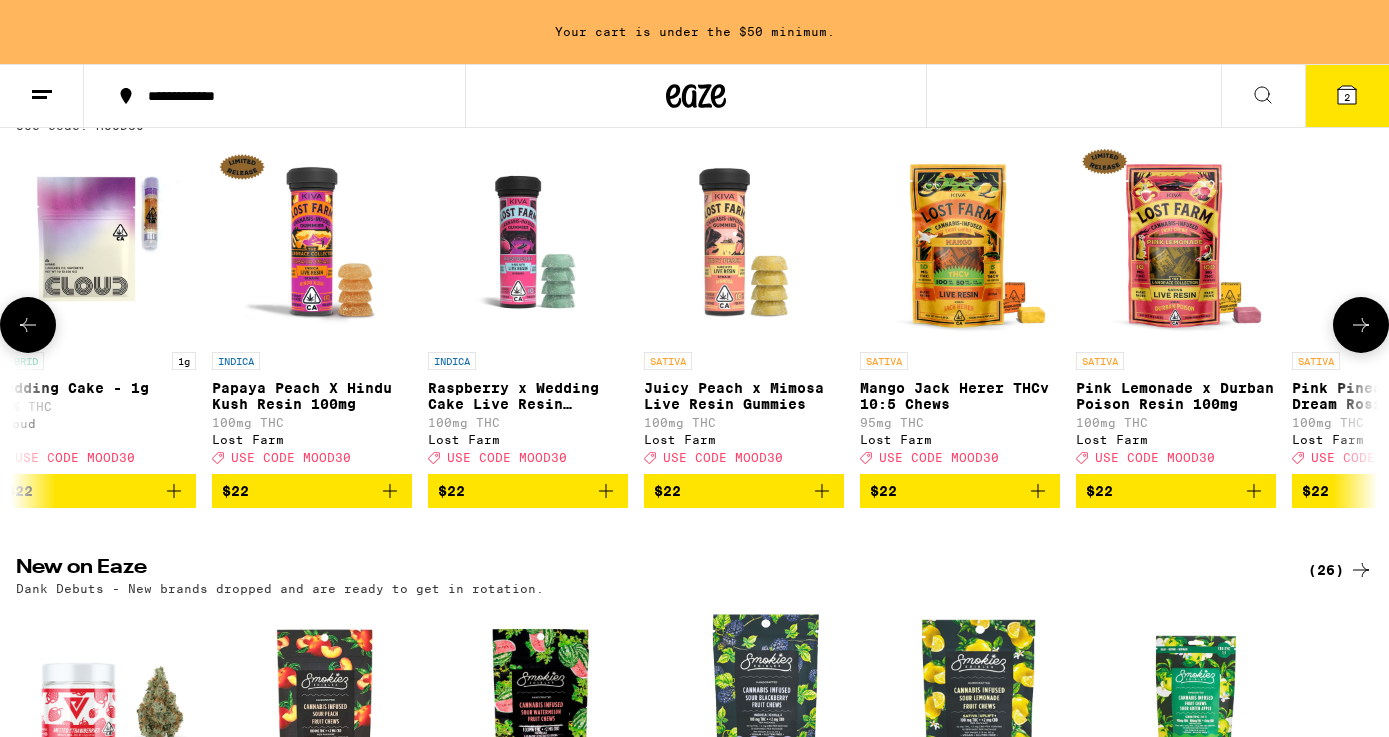 click 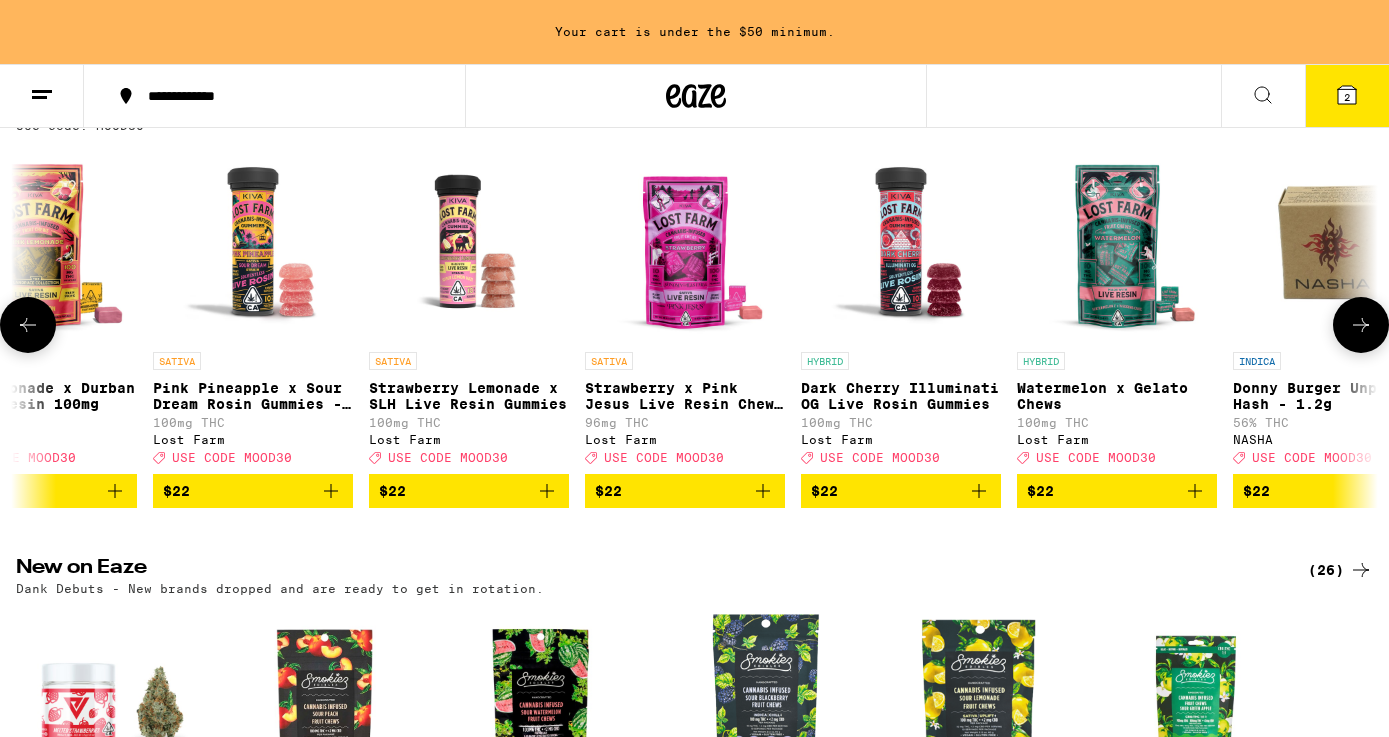 click 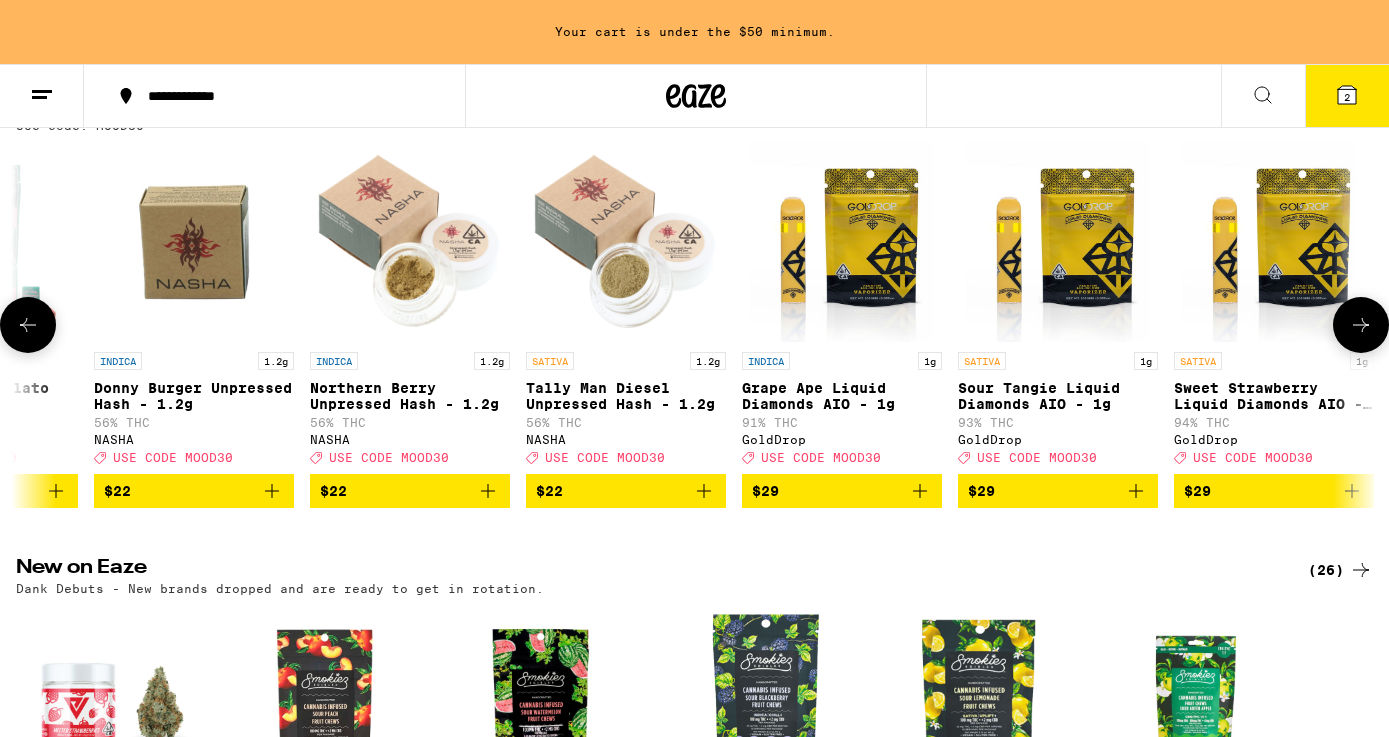 click 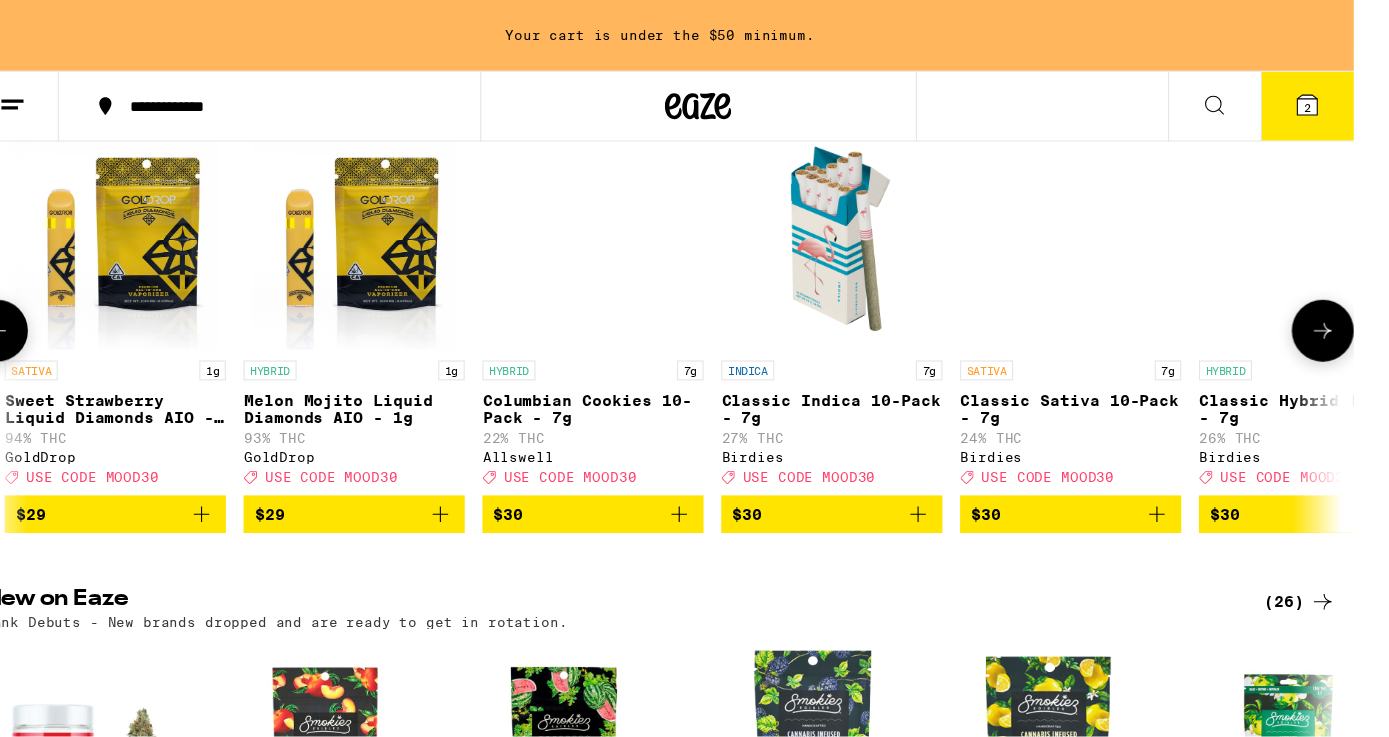 scroll, scrollTop: 259, scrollLeft: 0, axis: vertical 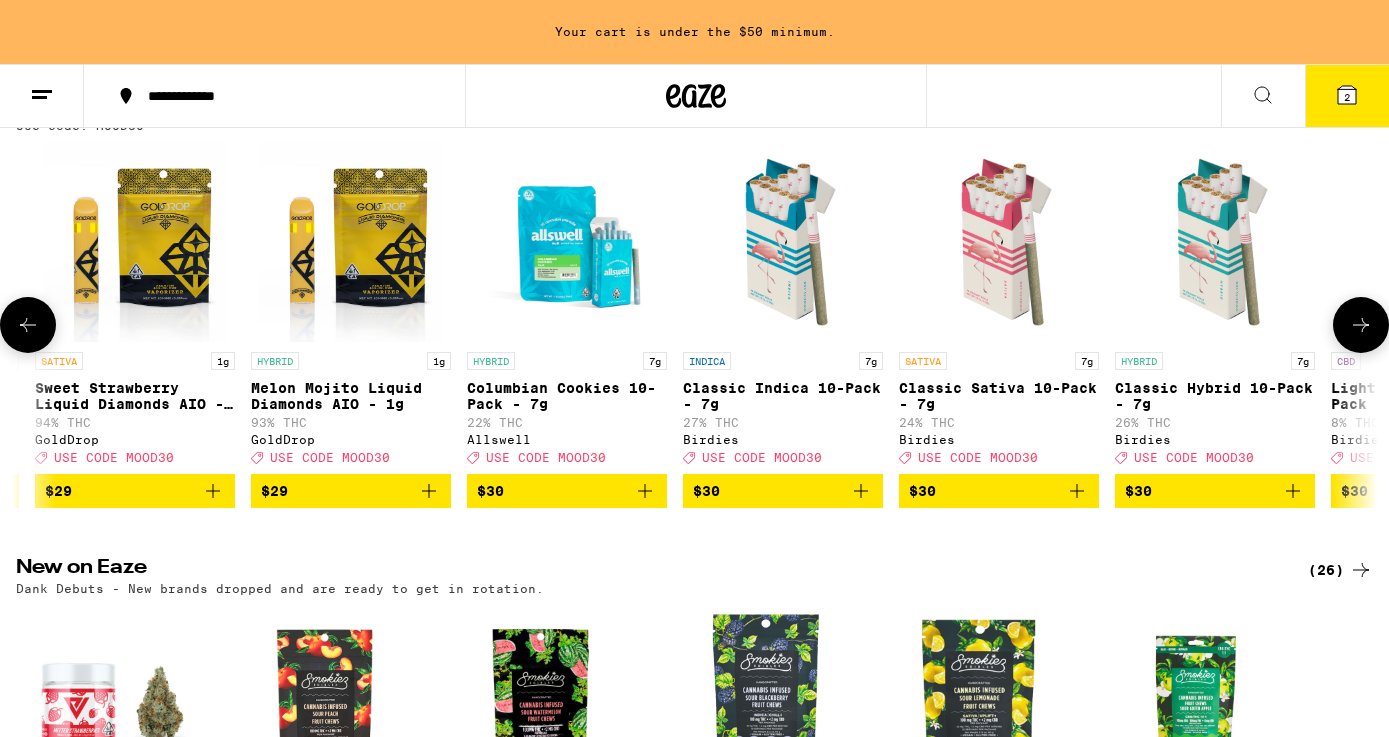 click 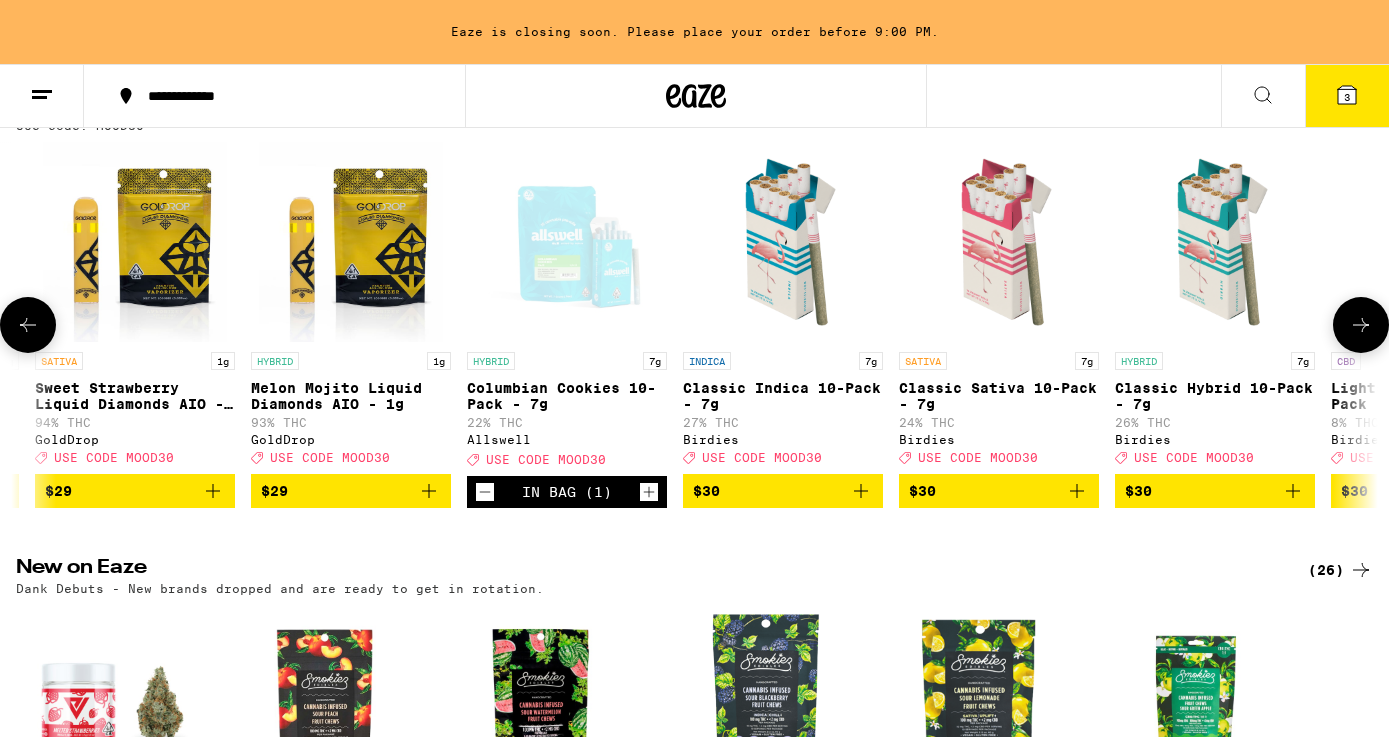click 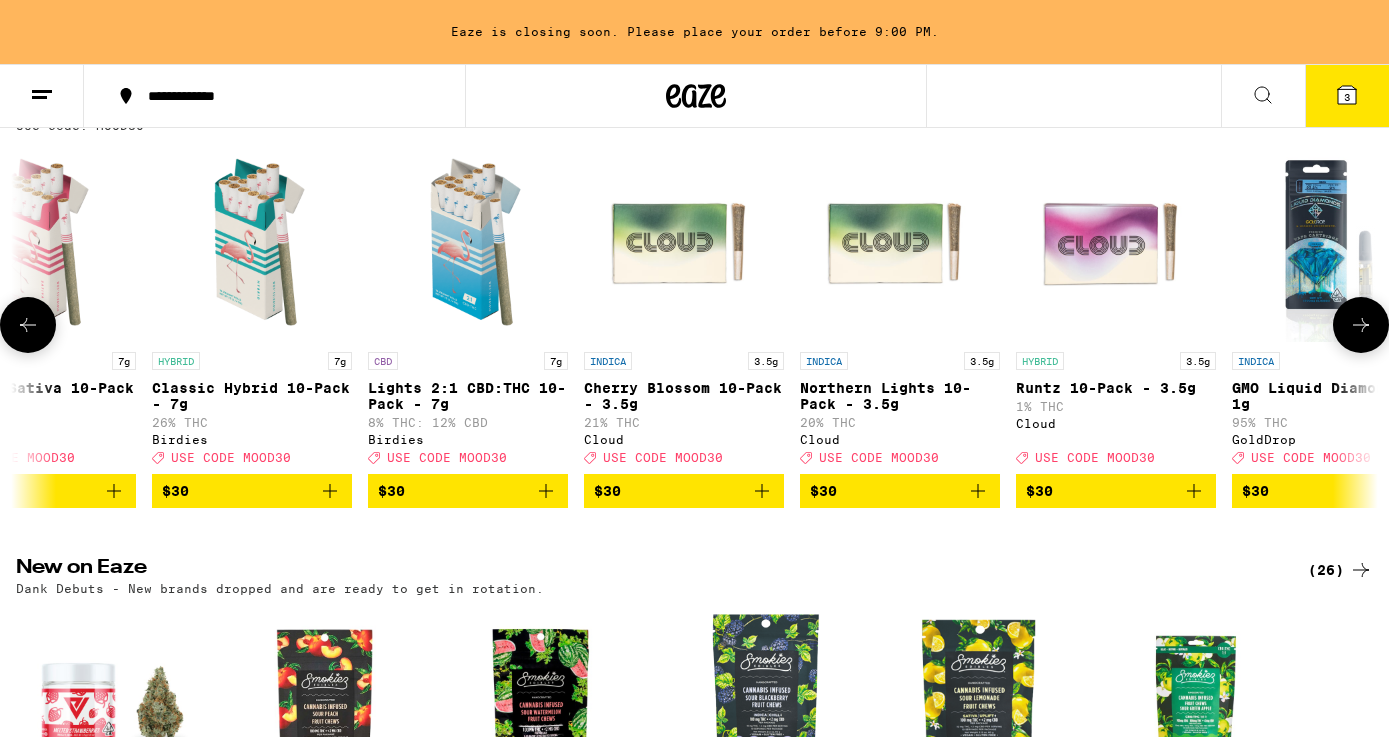scroll, scrollTop: 0, scrollLeft: 9112, axis: horizontal 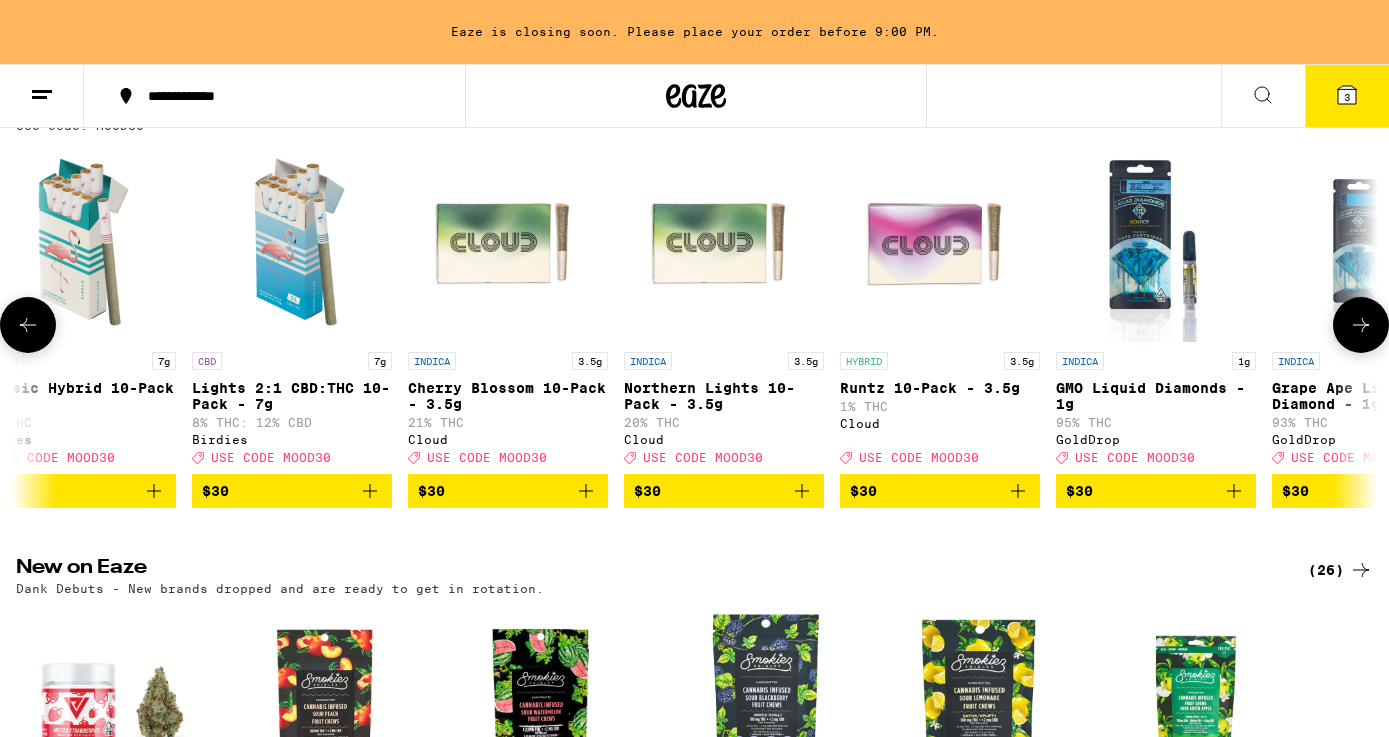 click 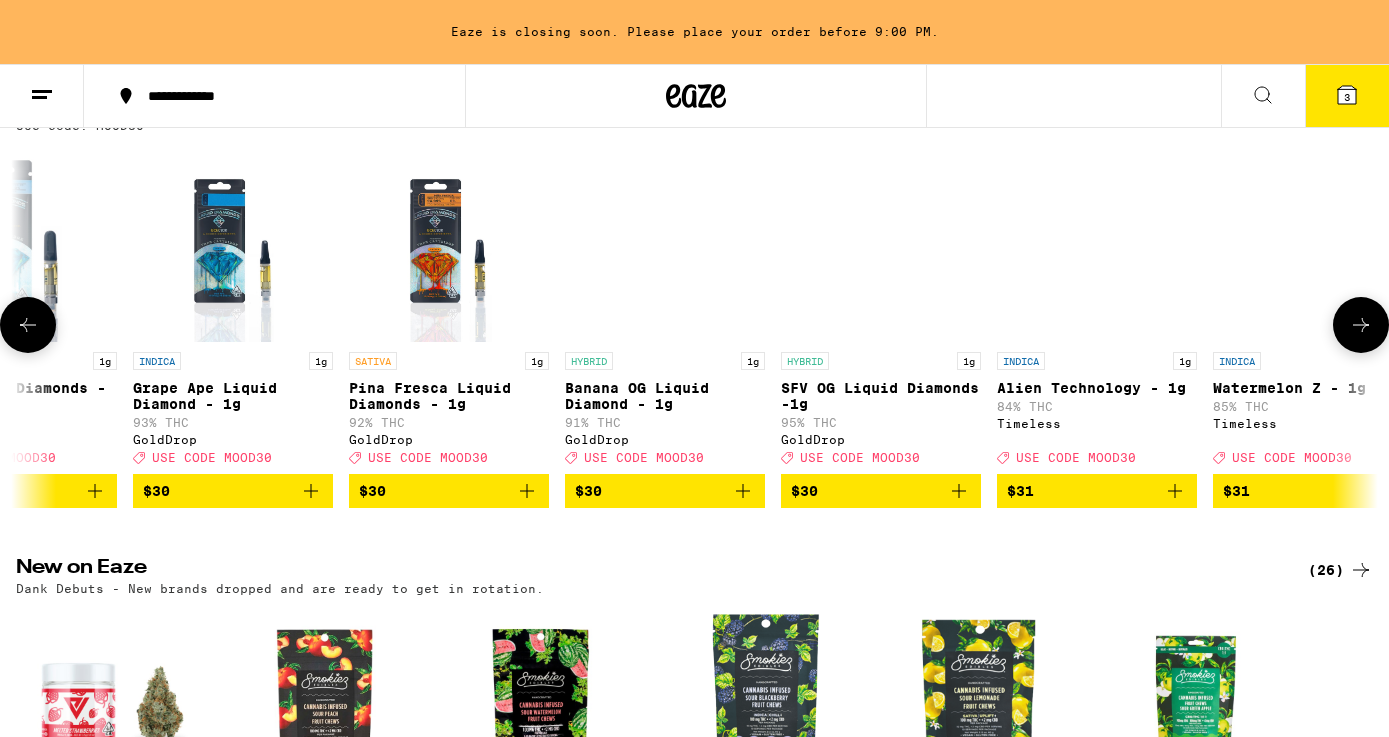 click 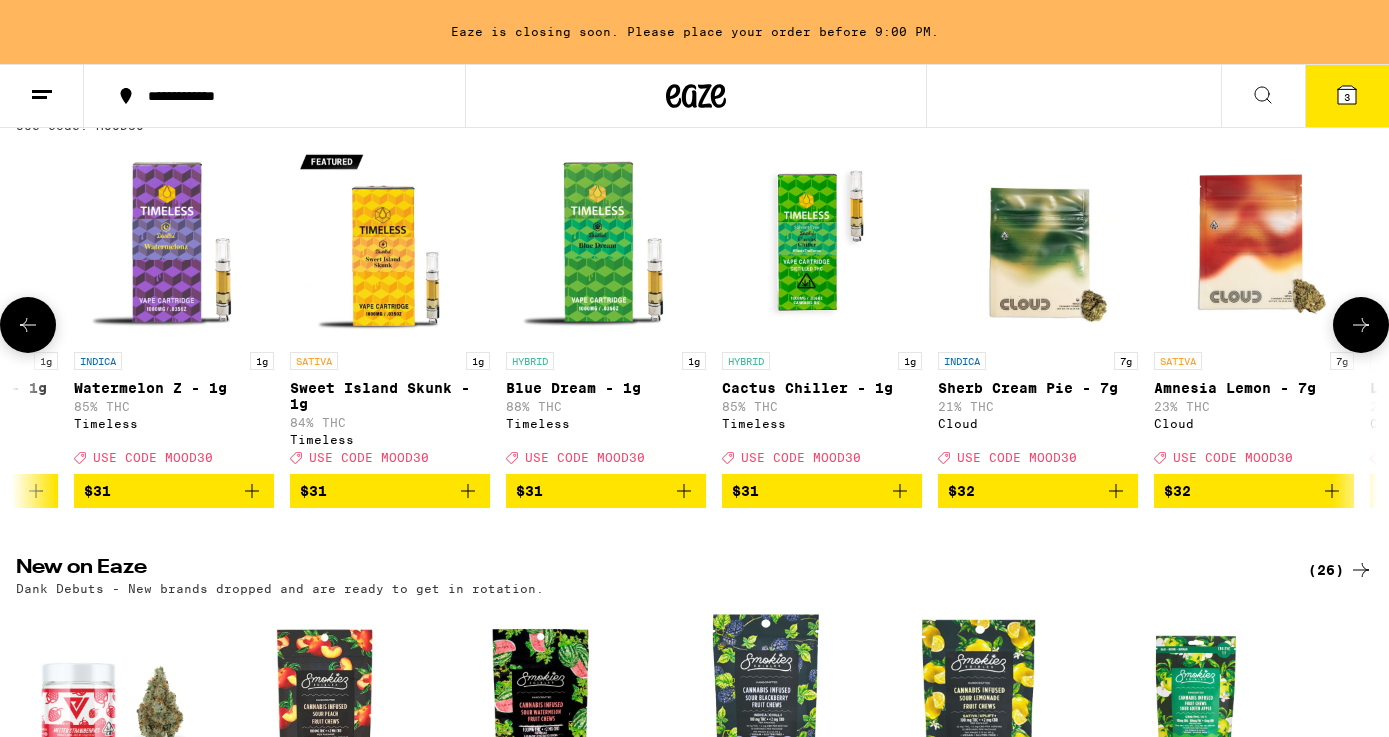 click 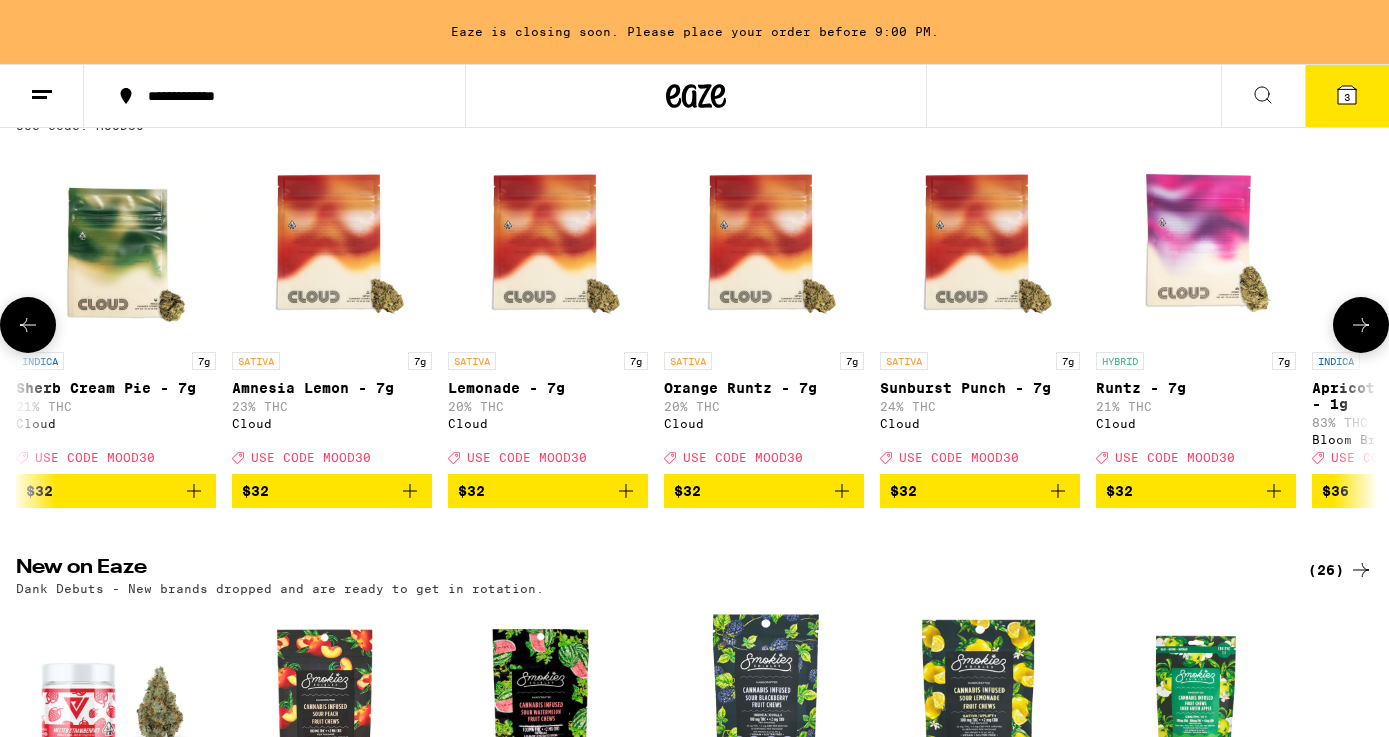 scroll, scrollTop: 0, scrollLeft: 12529, axis: horizontal 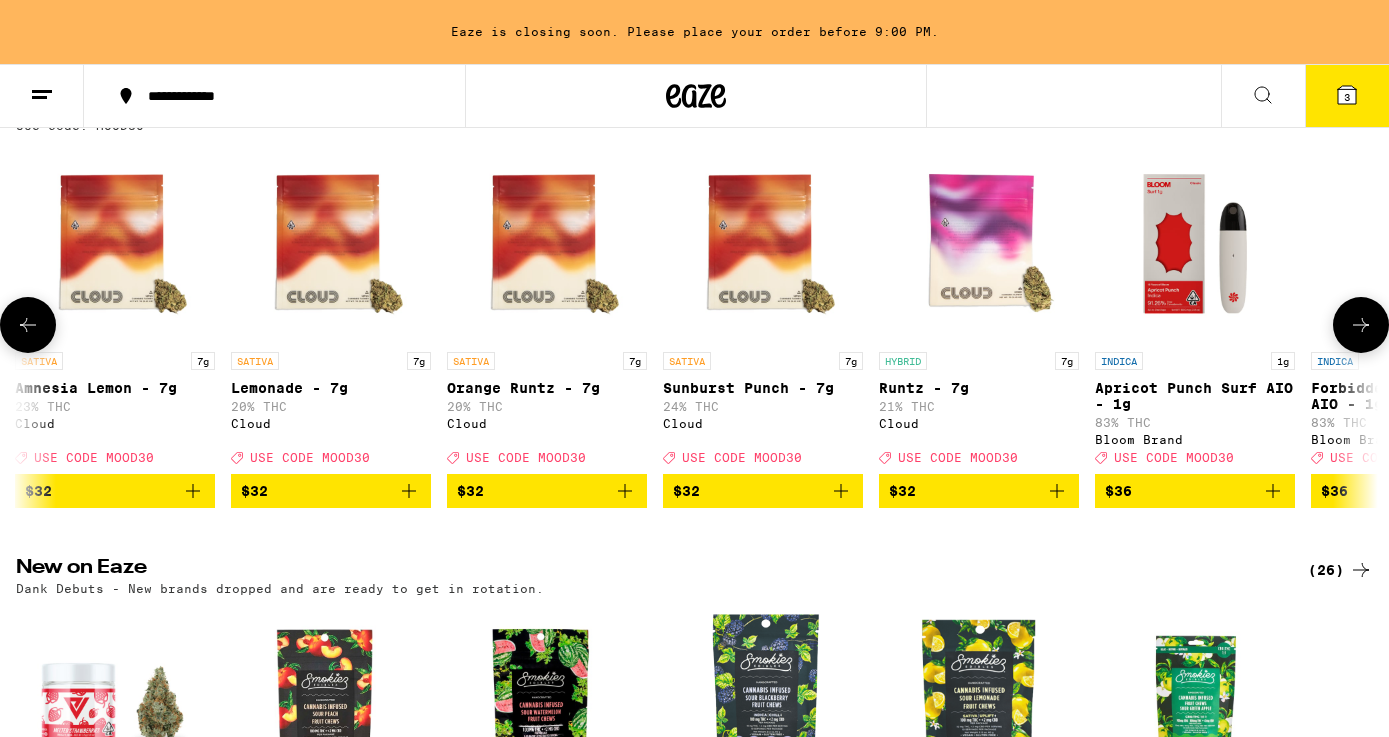 click 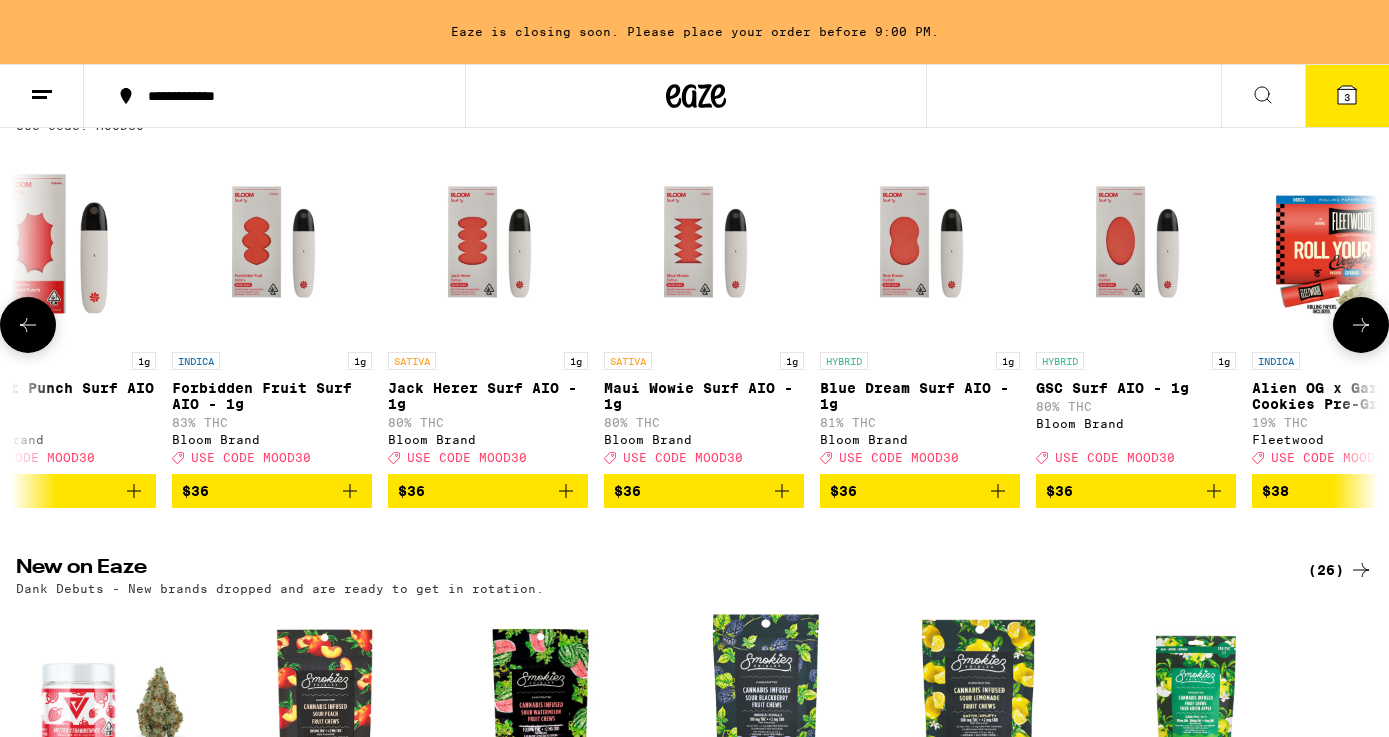 click 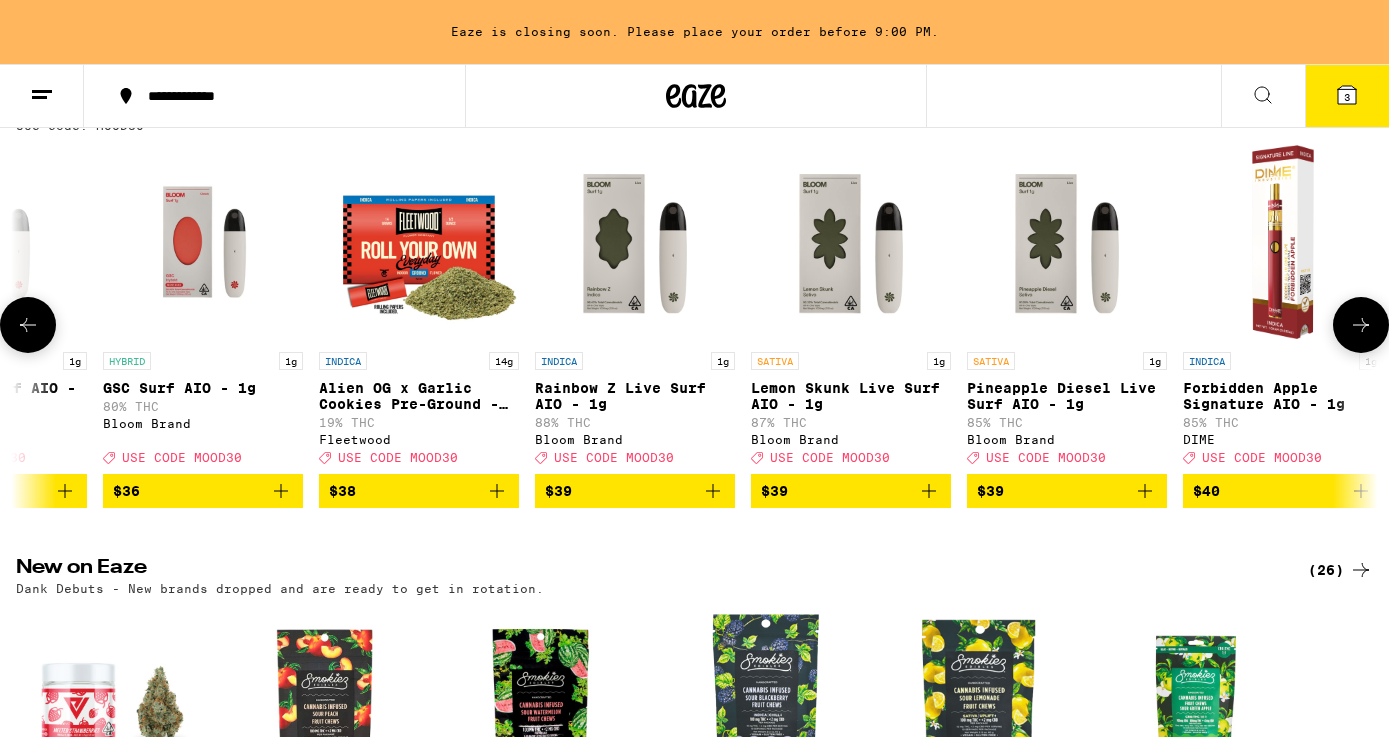 scroll, scrollTop: 0, scrollLeft: 14807, axis: horizontal 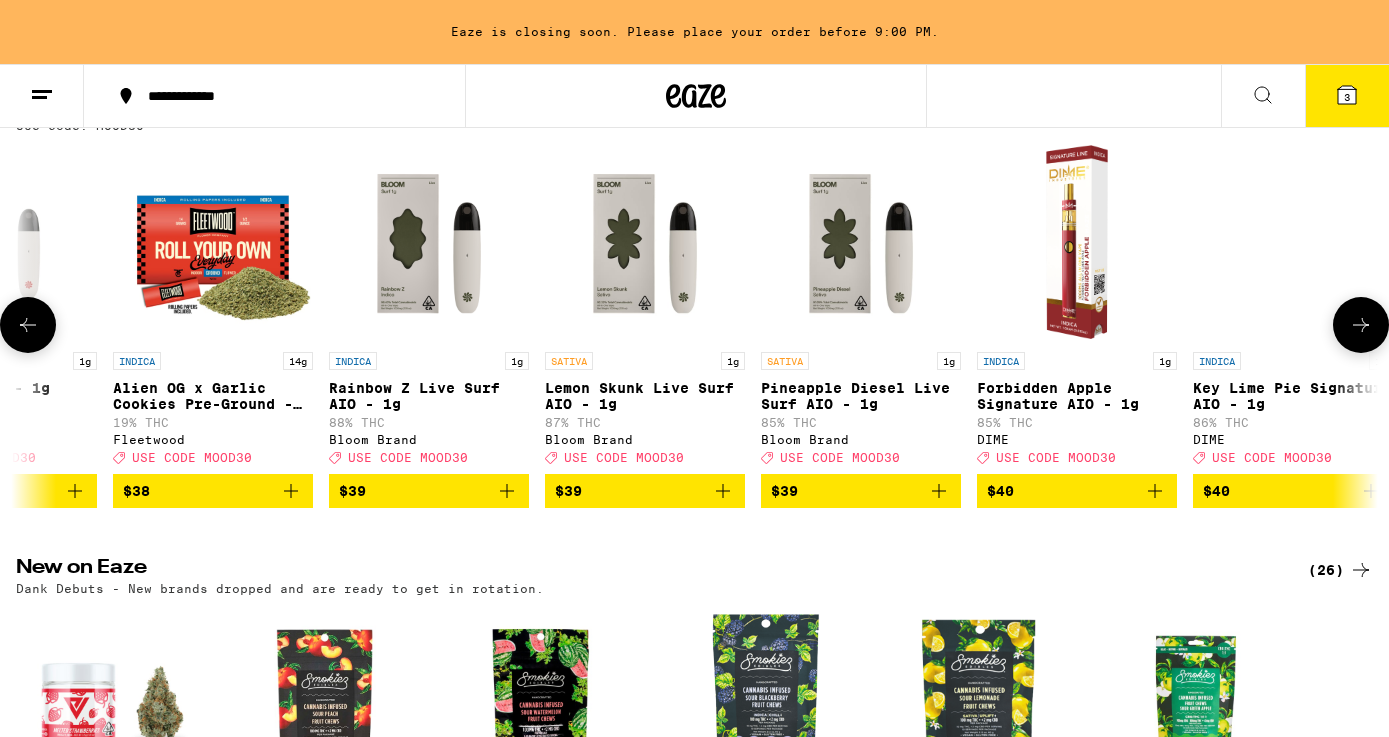 click 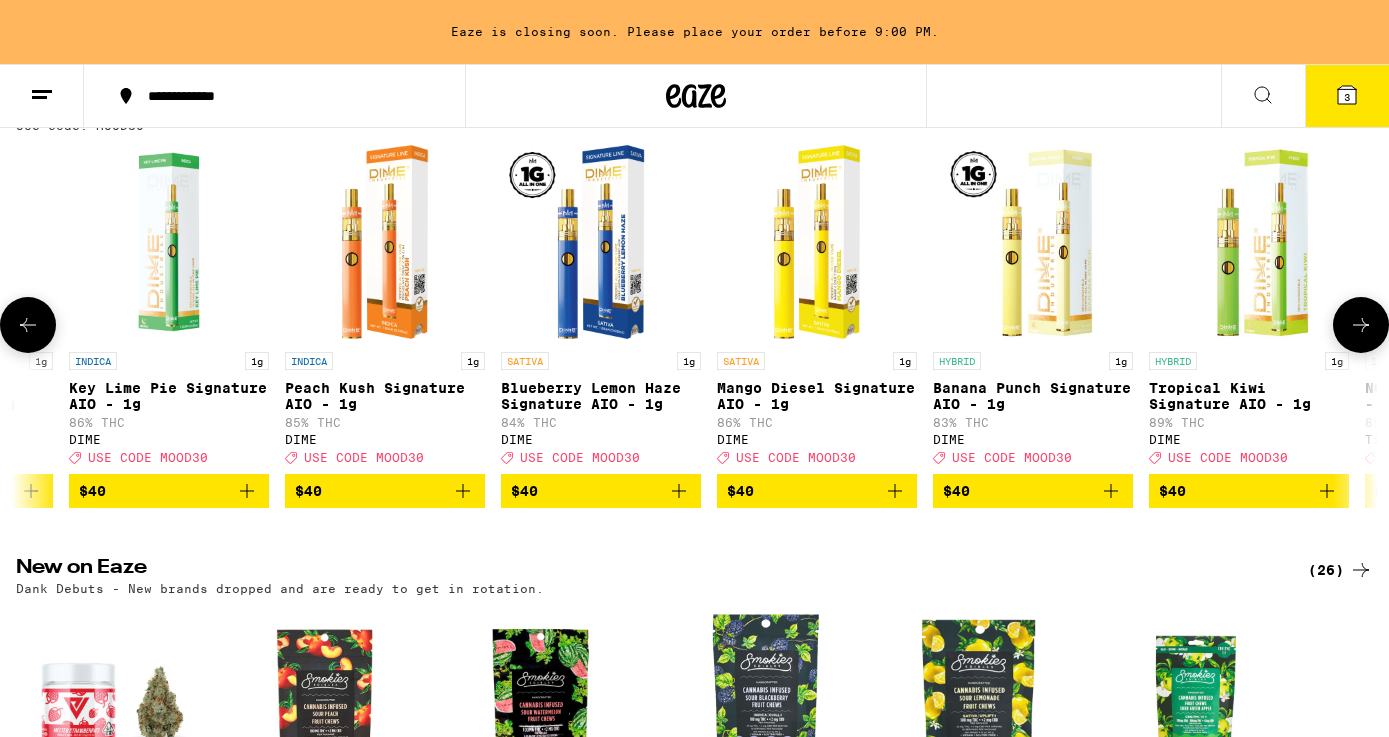 scroll, scrollTop: 0, scrollLeft: 15946, axis: horizontal 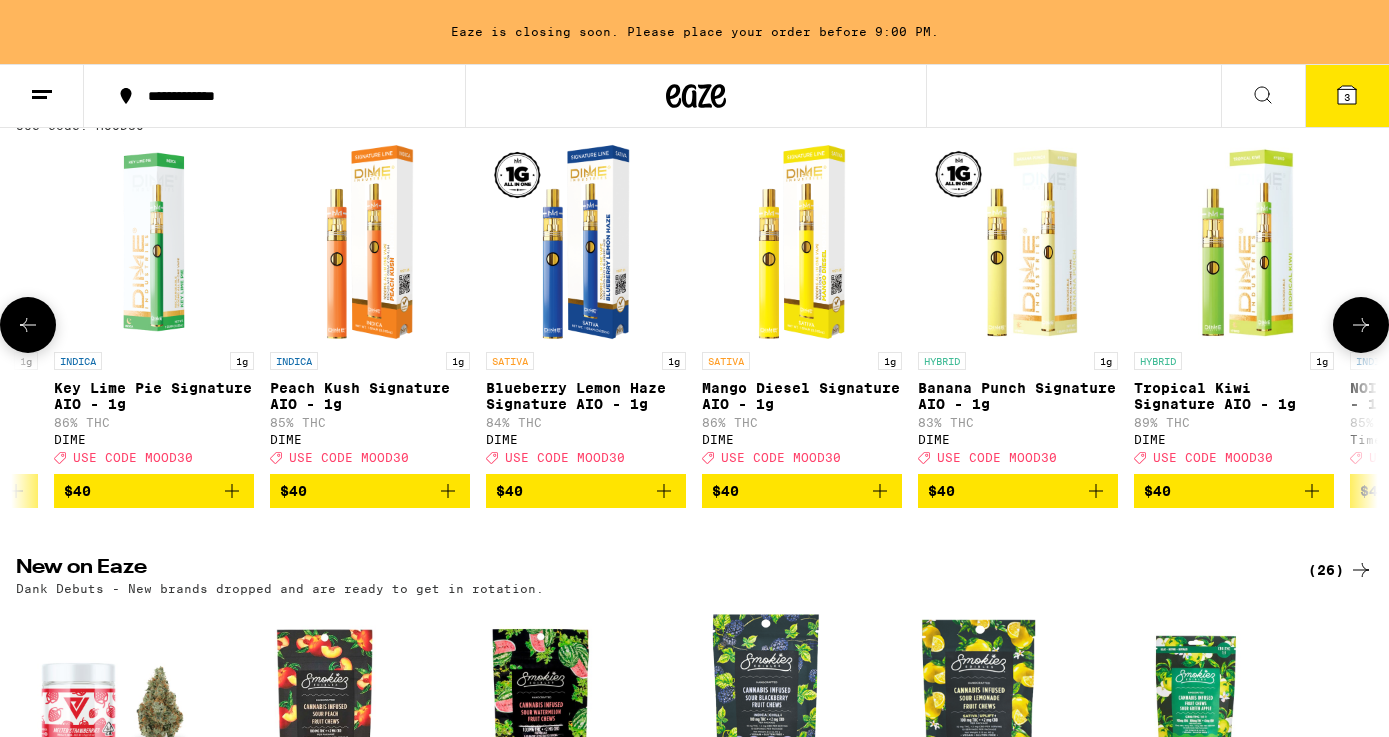 click 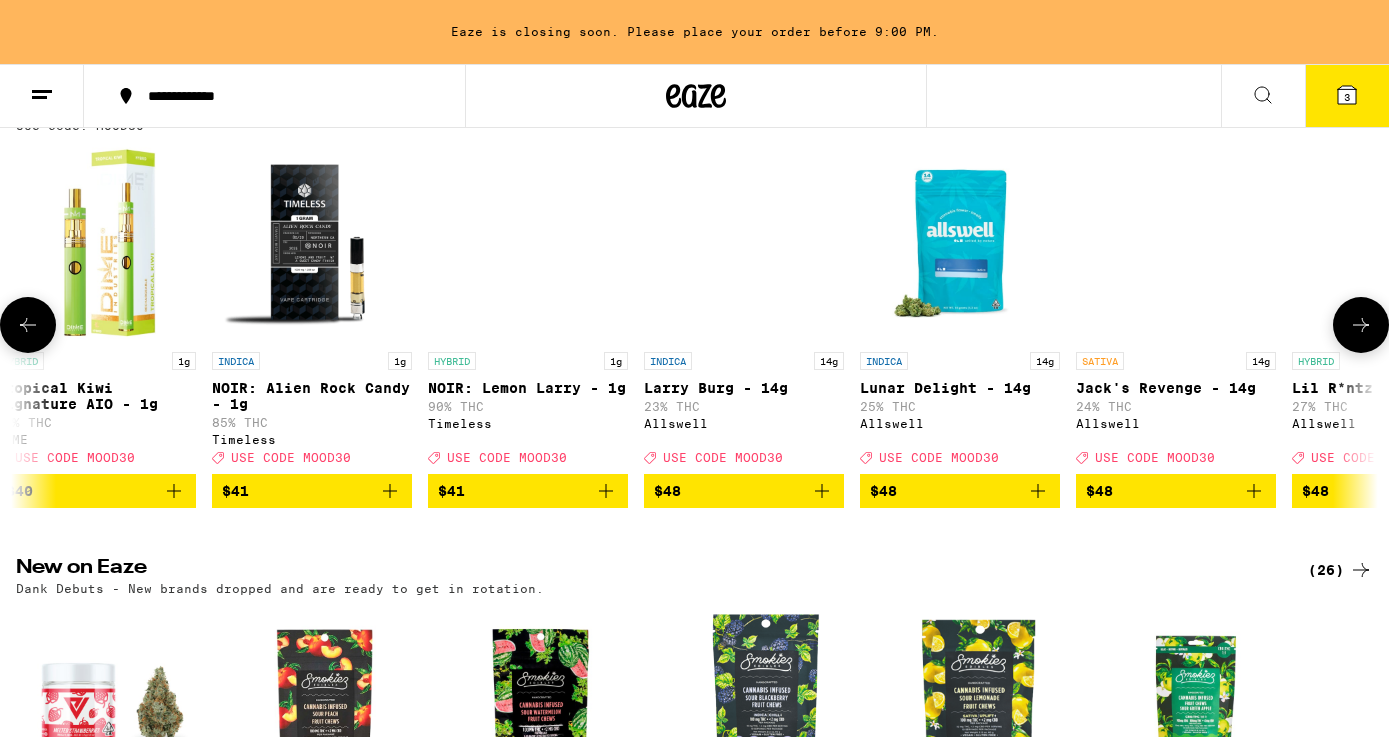 scroll, scrollTop: 0, scrollLeft: 17085, axis: horizontal 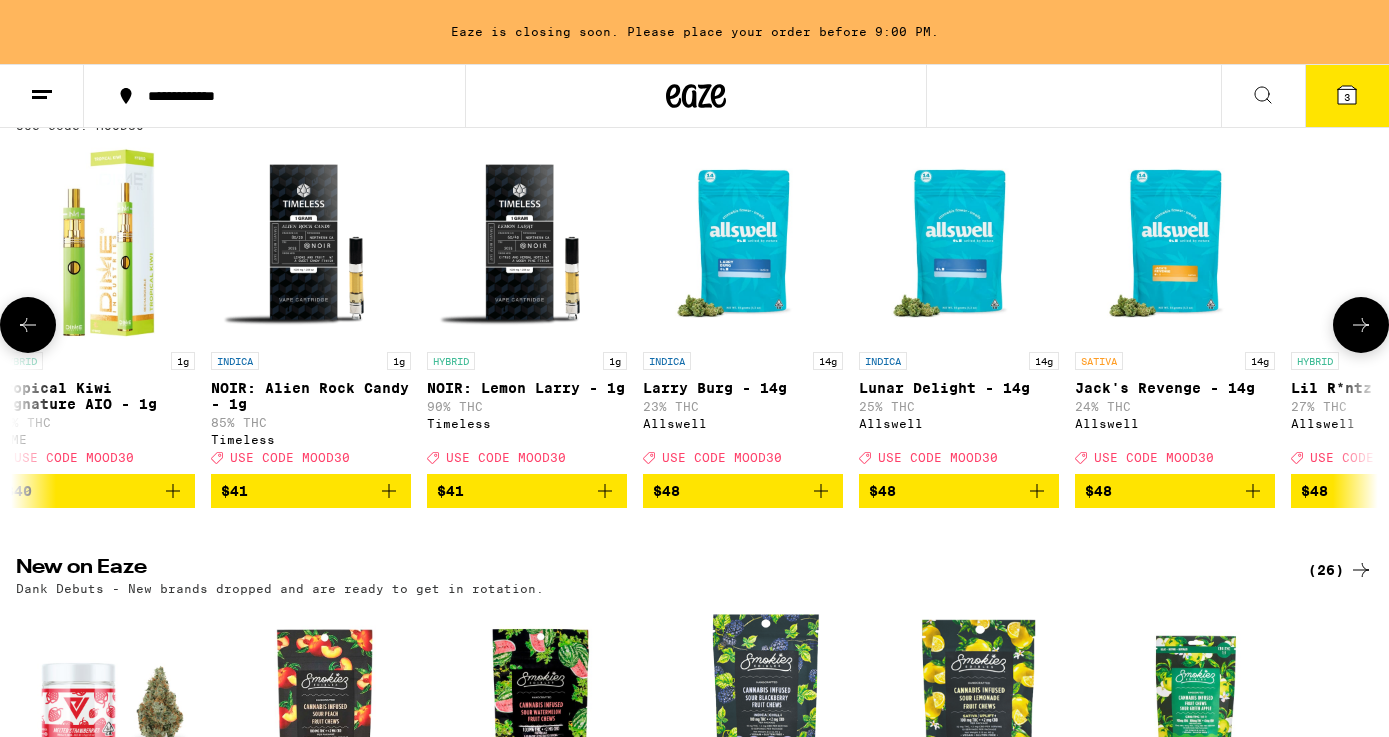 click 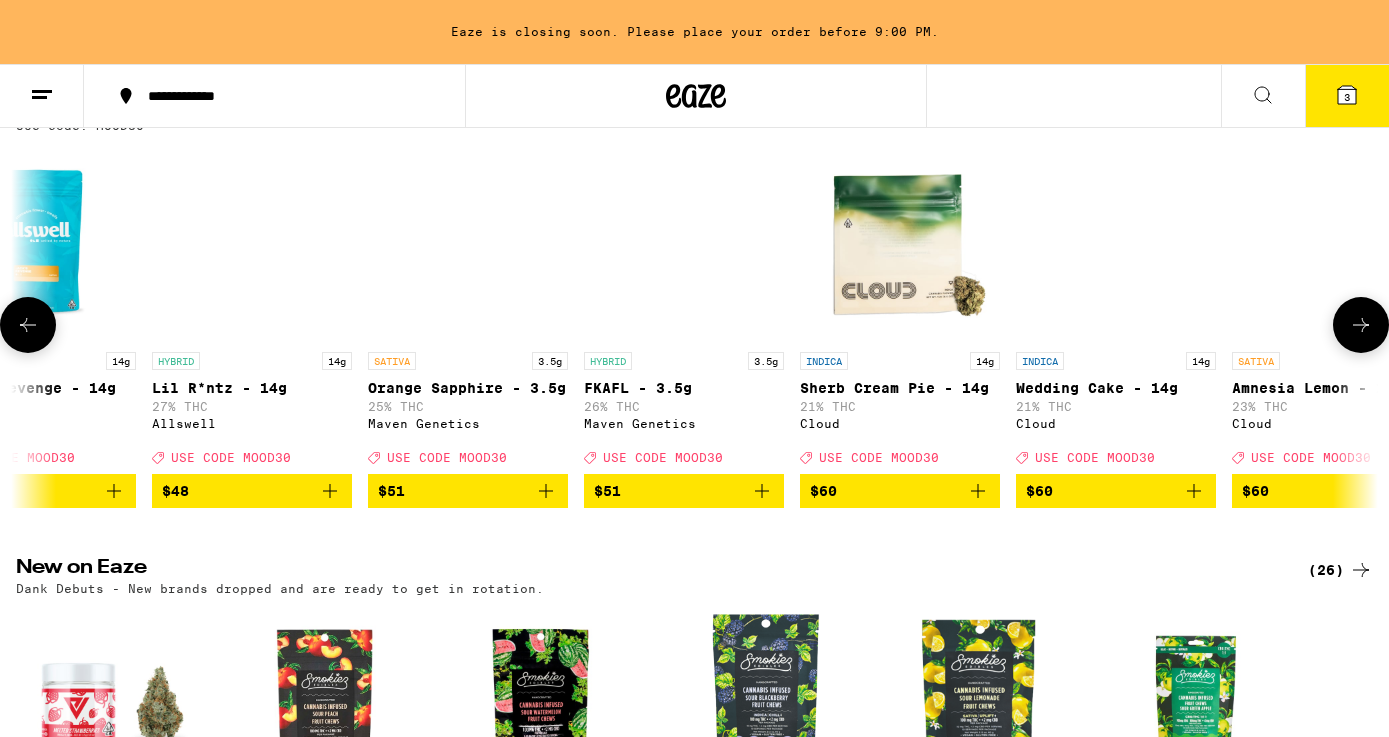click 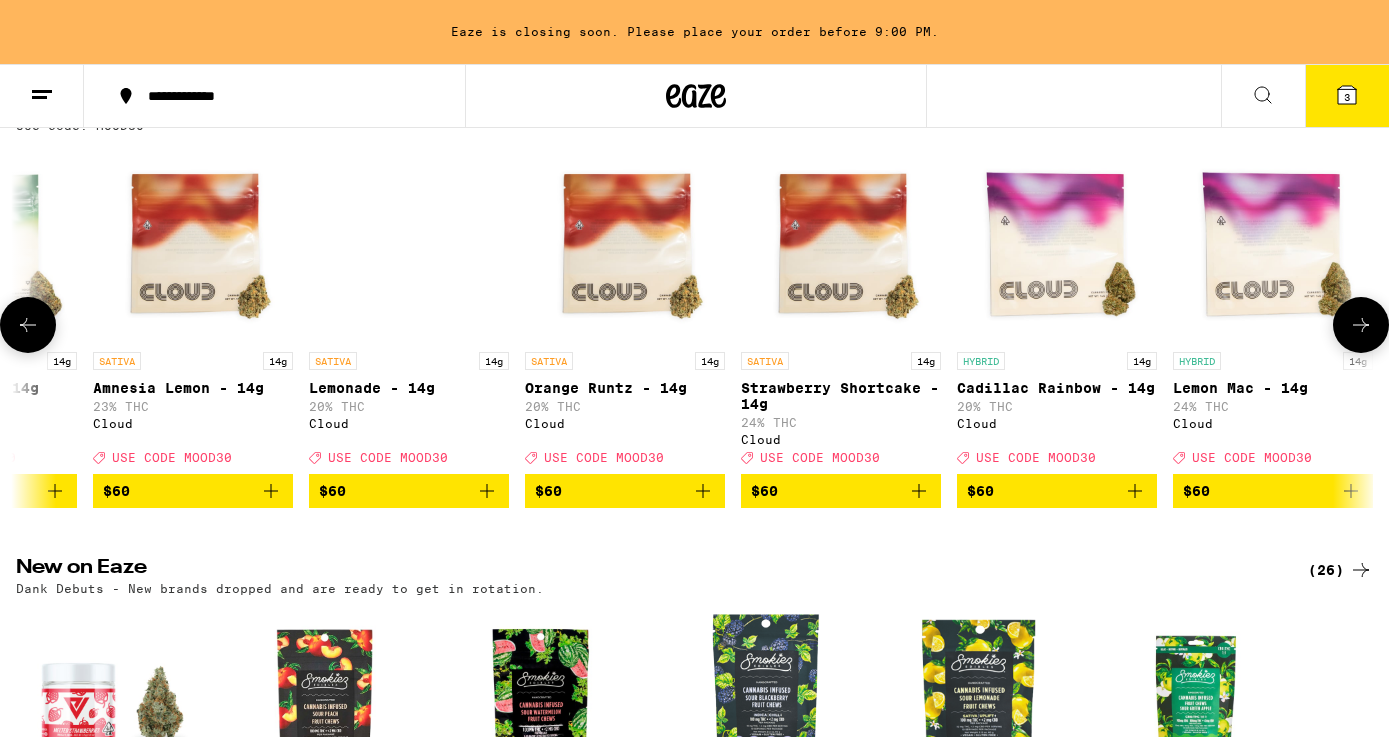 click 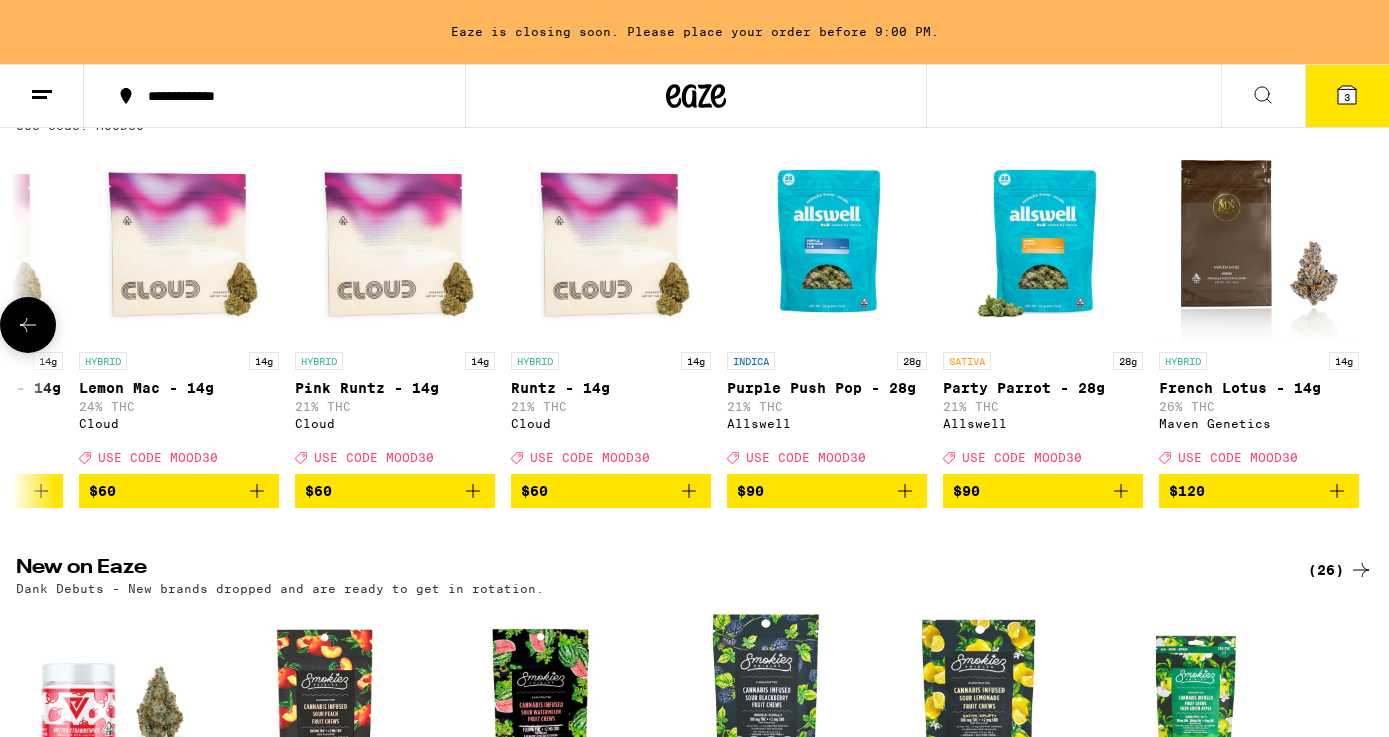 scroll, scrollTop: 0, scrollLeft: 20459, axis: horizontal 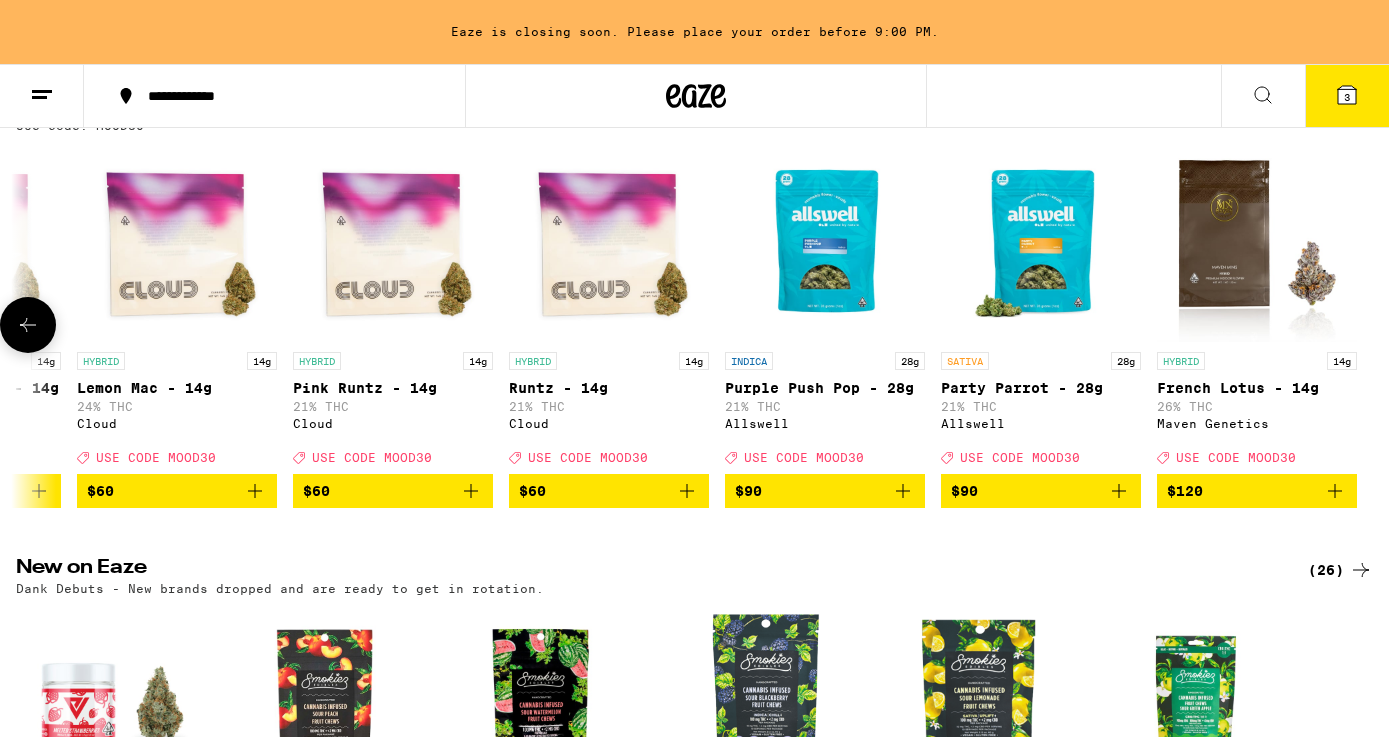 click at bounding box center (1361, 325) 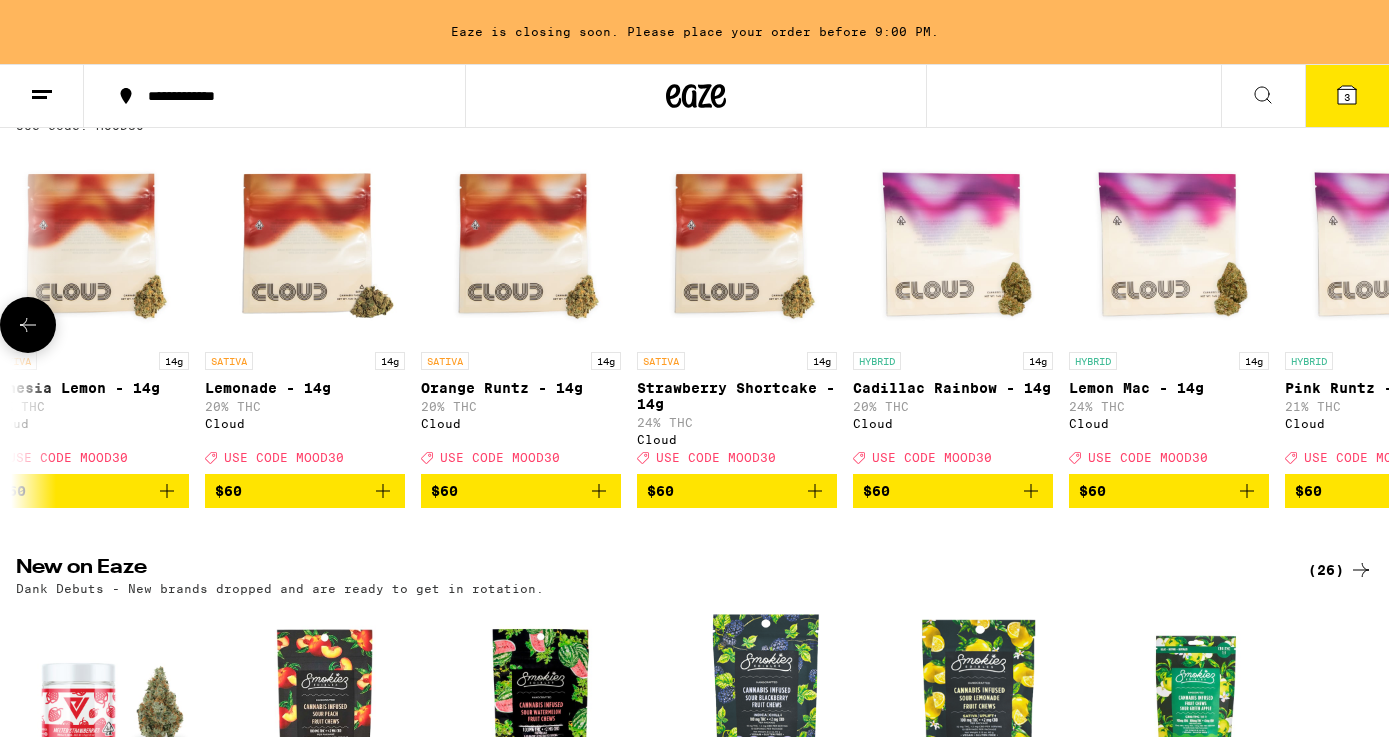 click 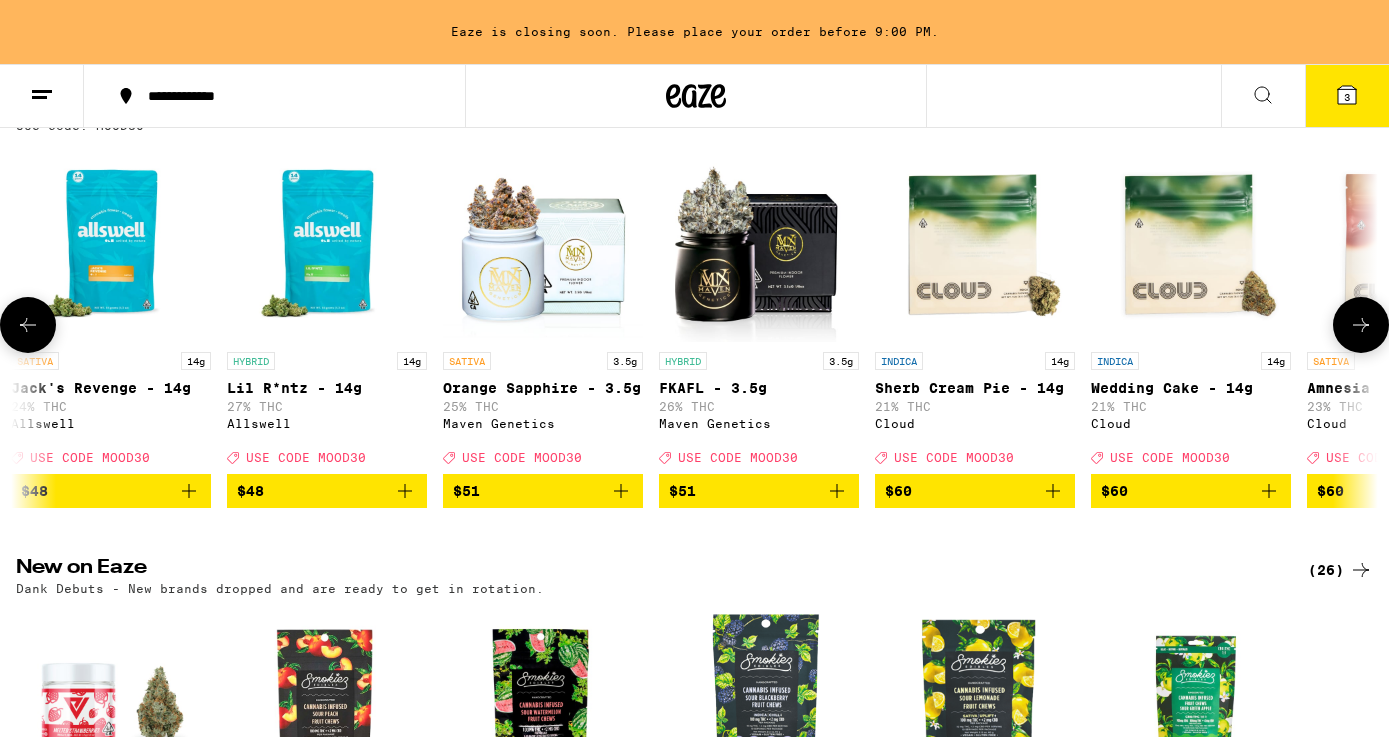 click 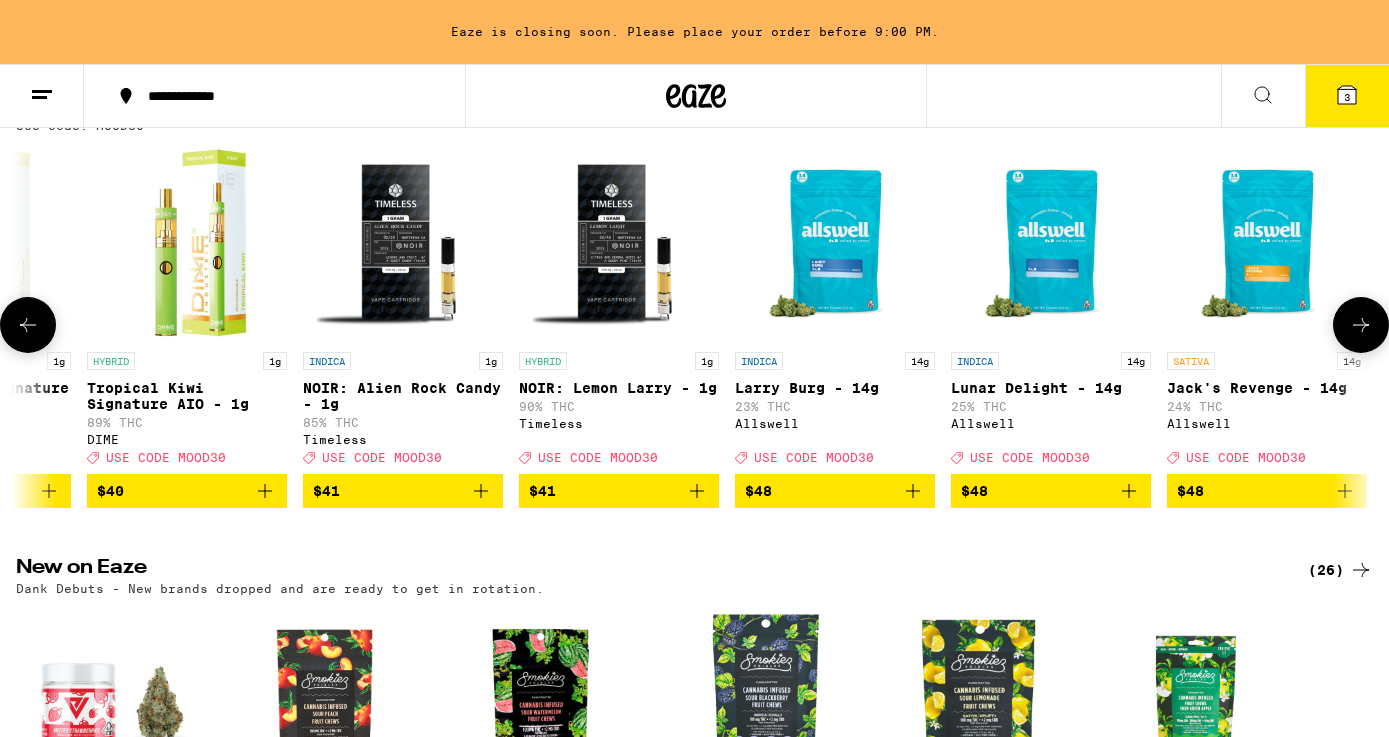 click 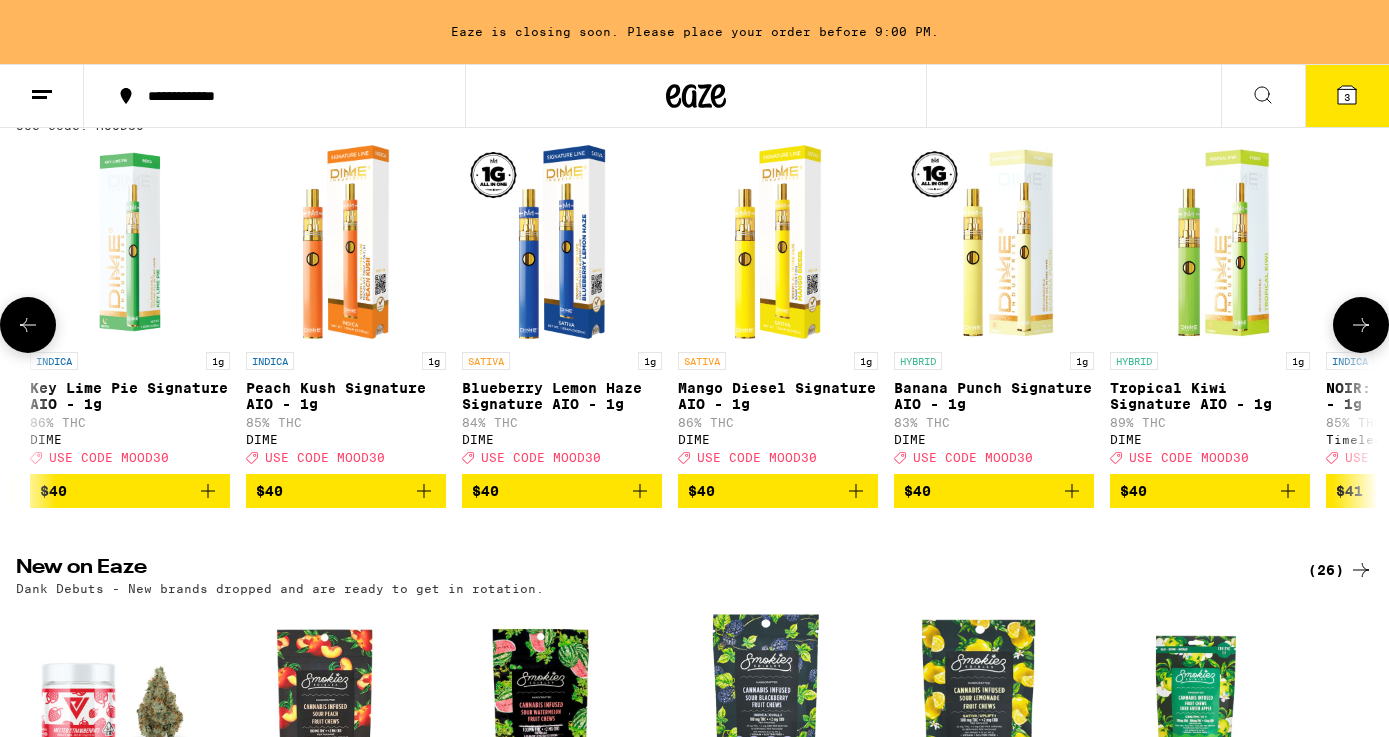 click 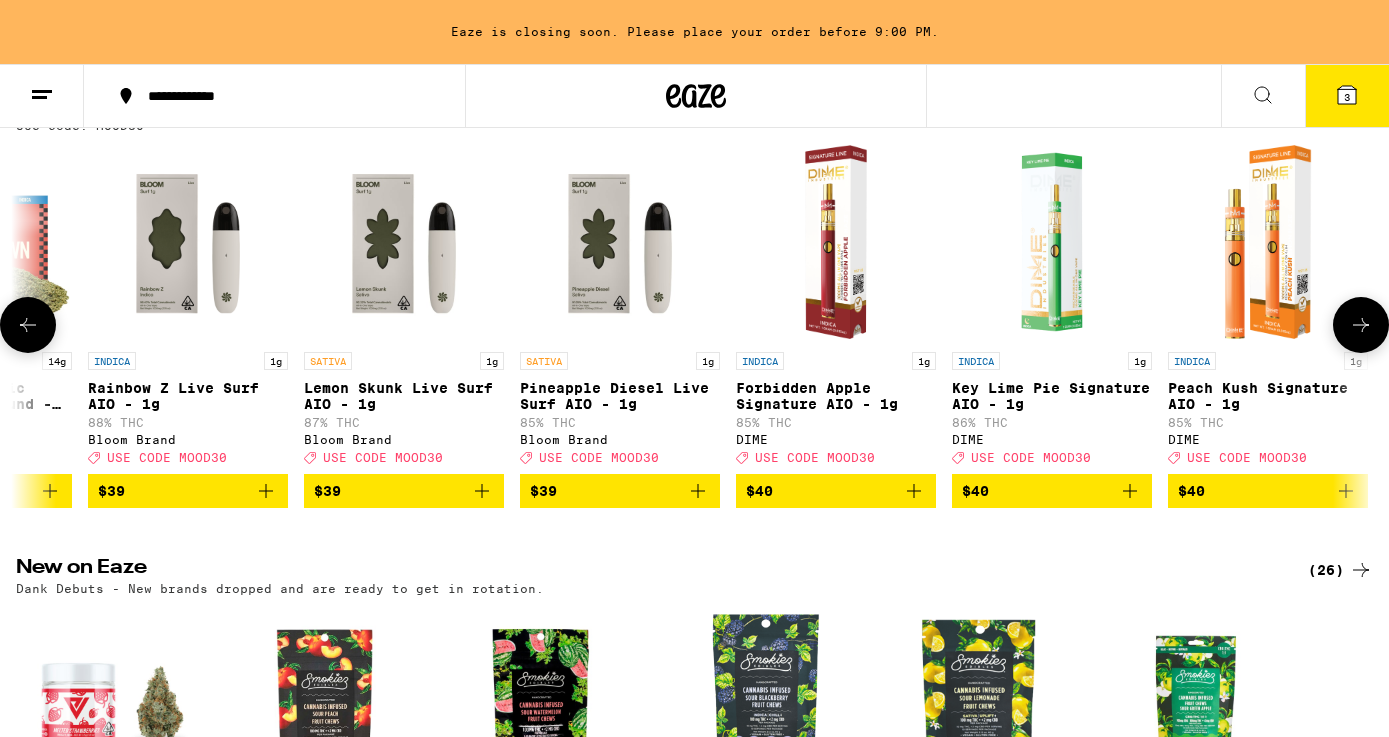 click 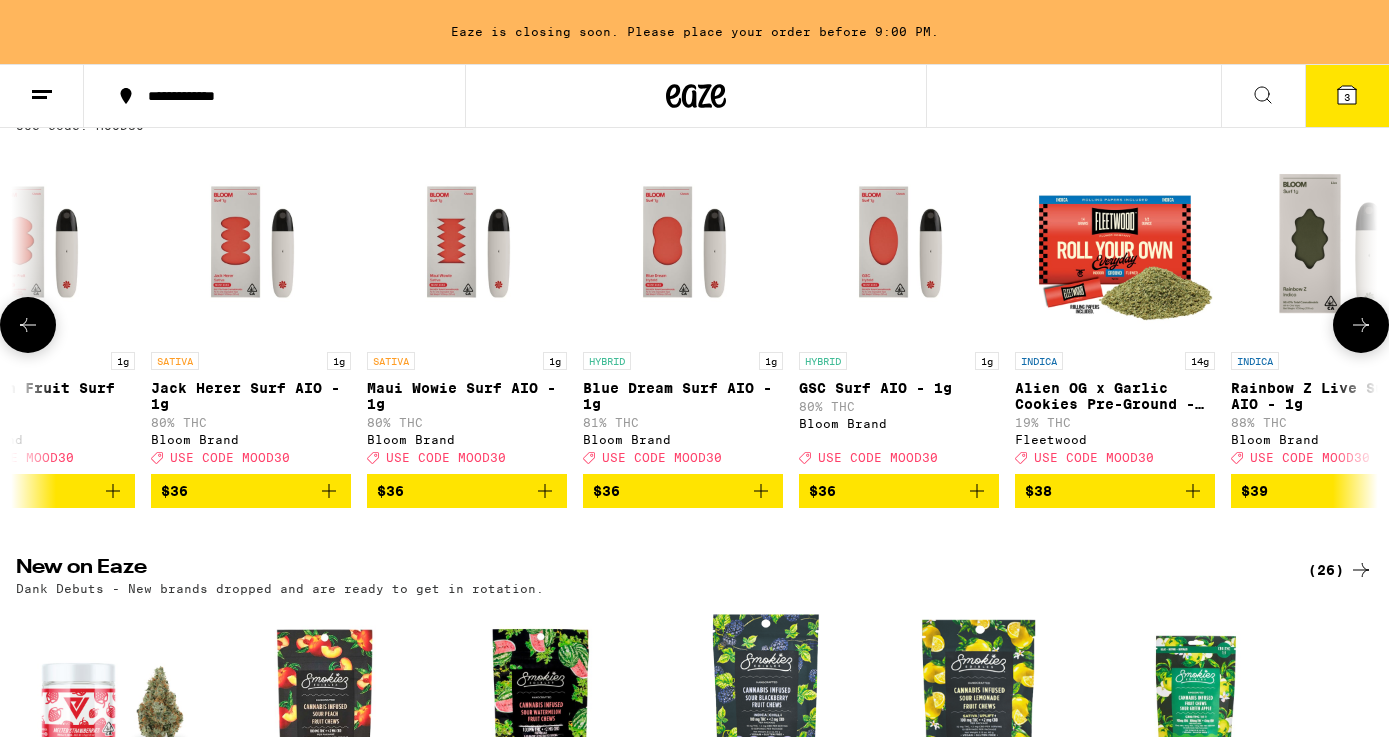 click 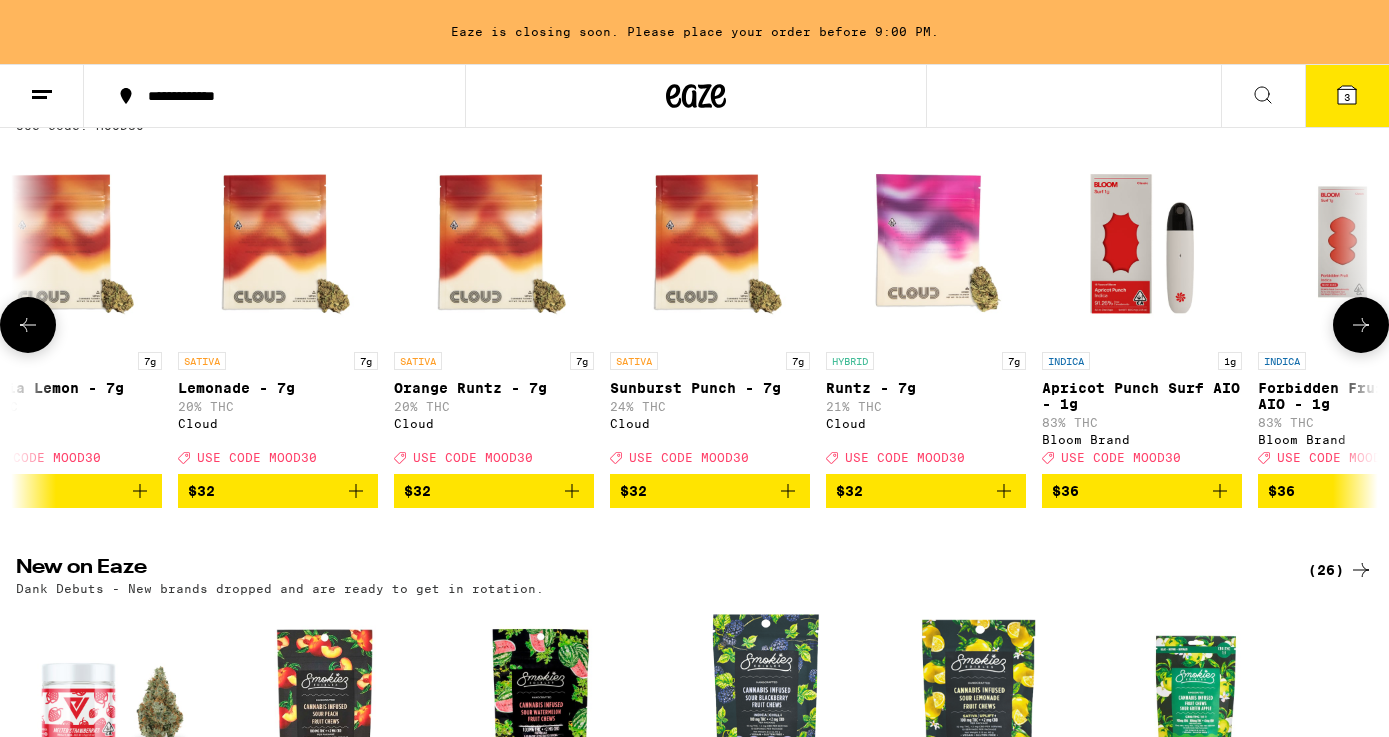 click 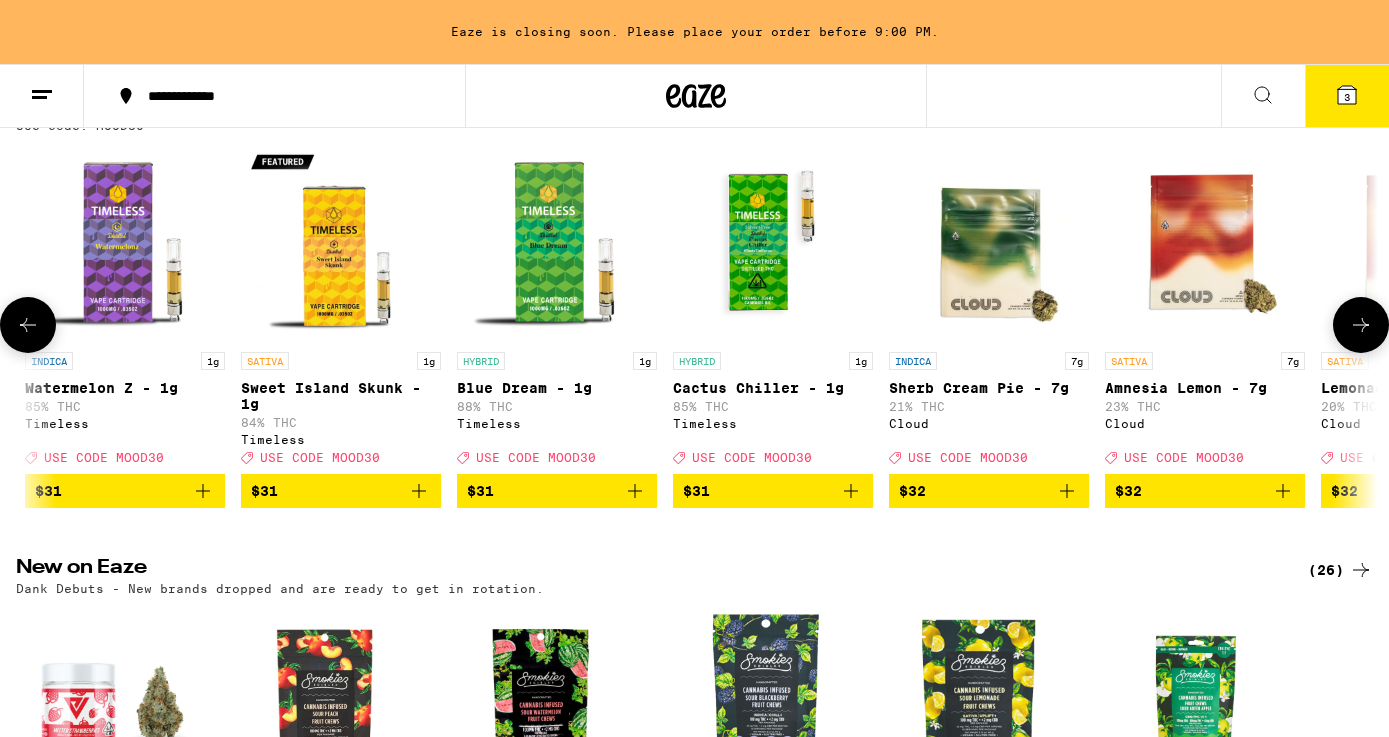 click 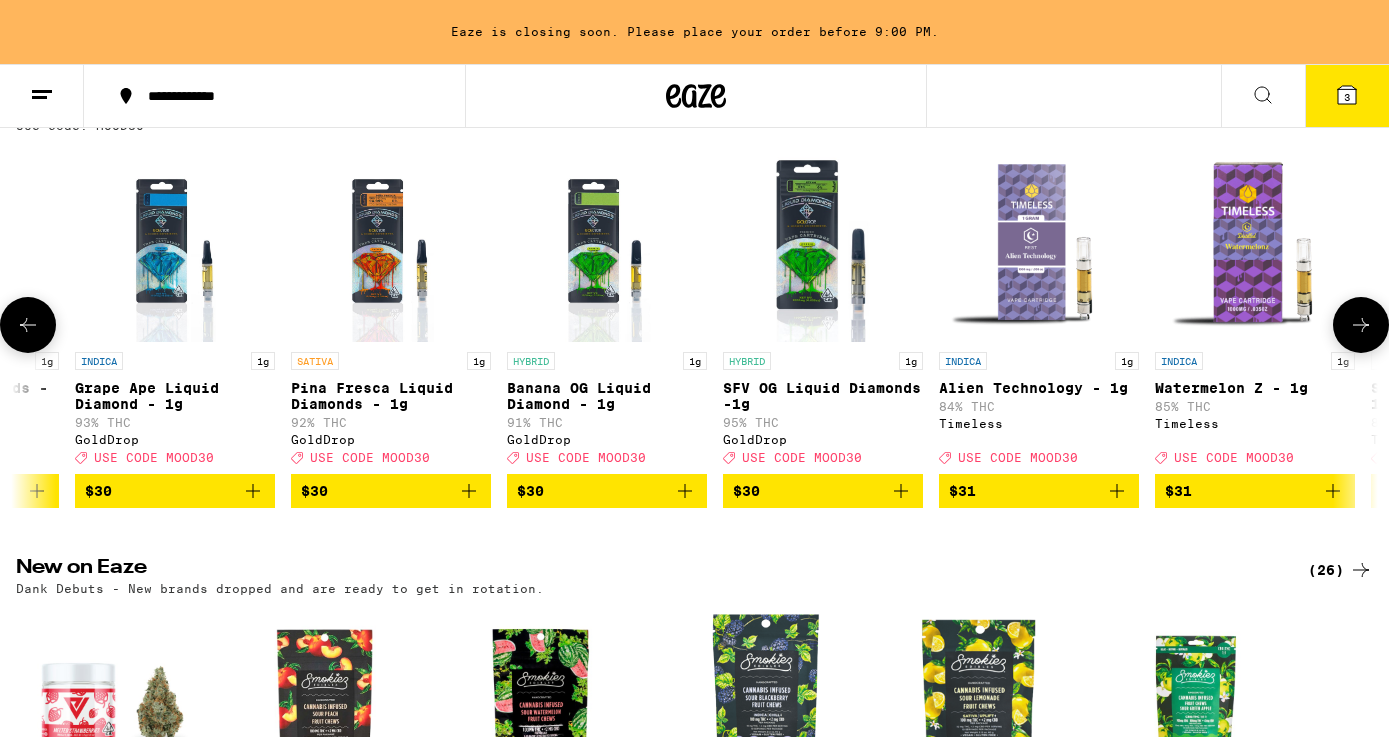 click 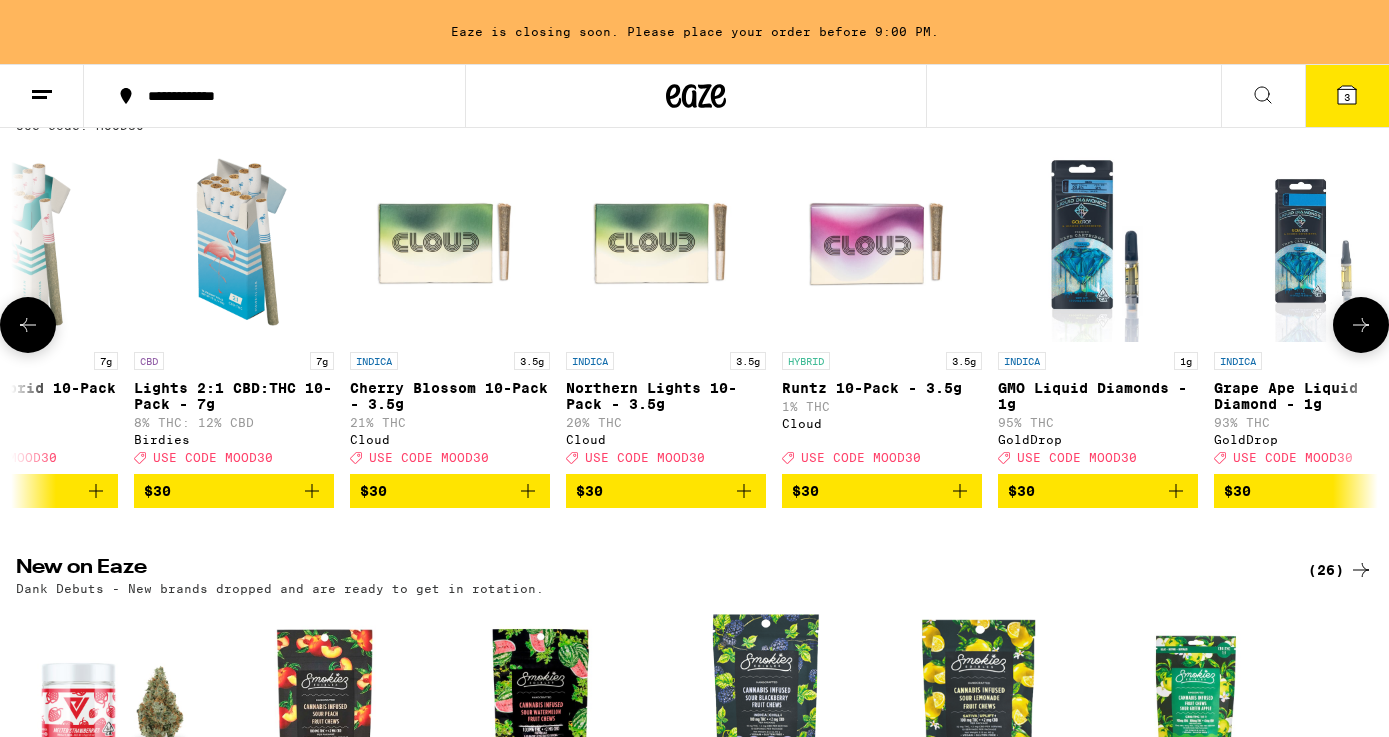 click 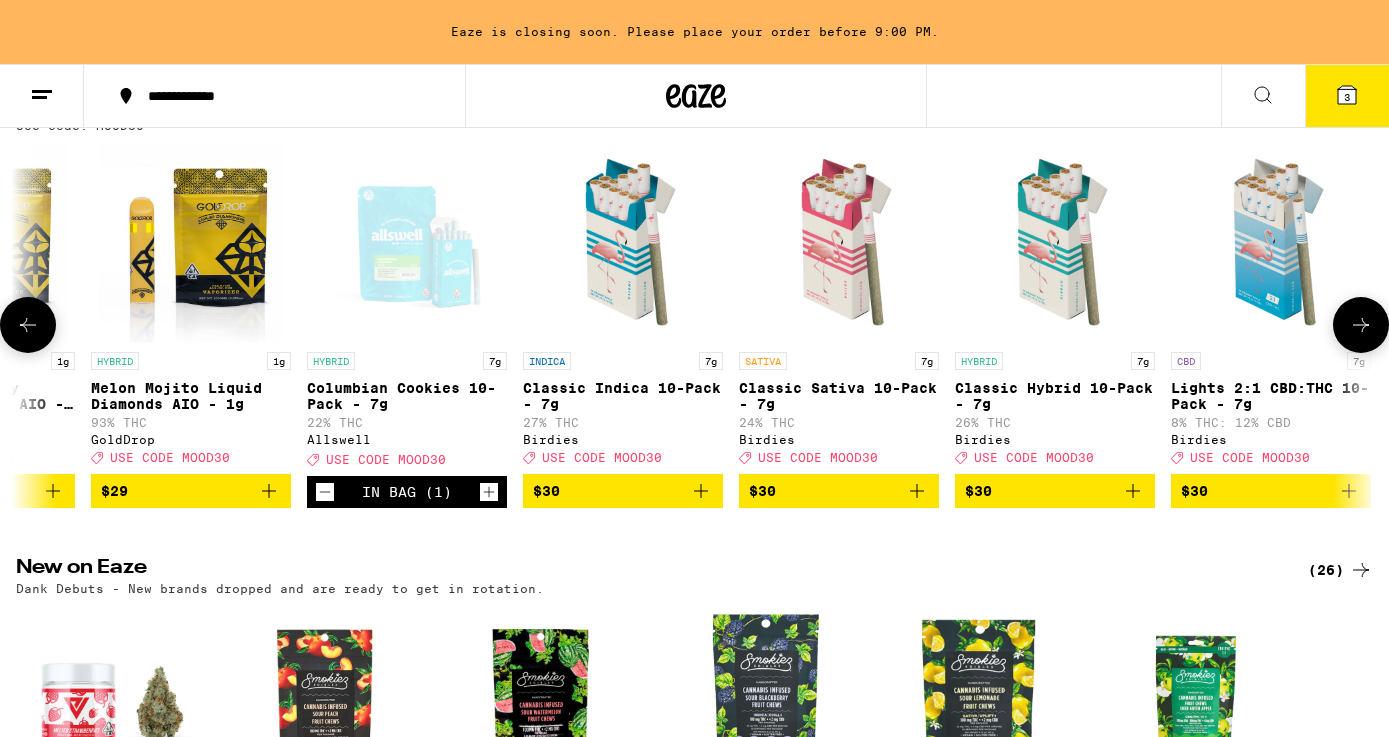 click 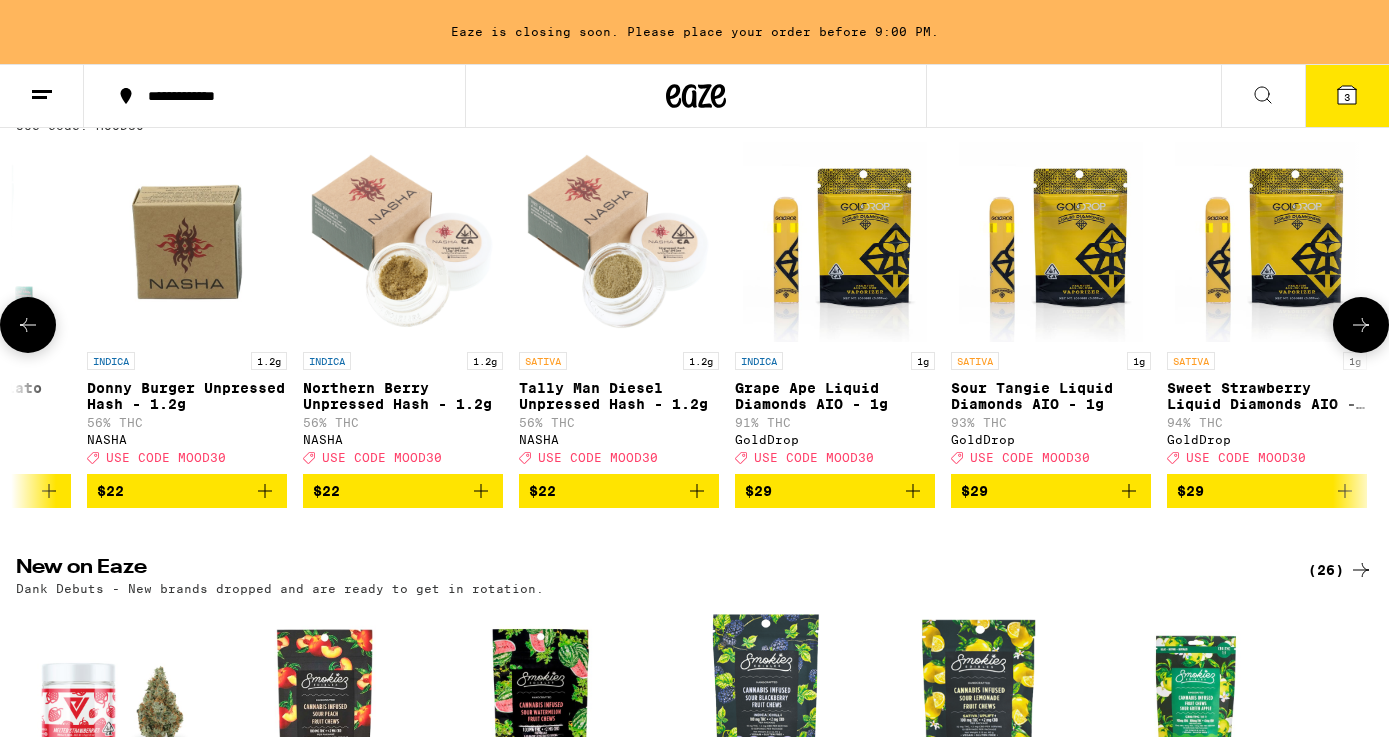 click 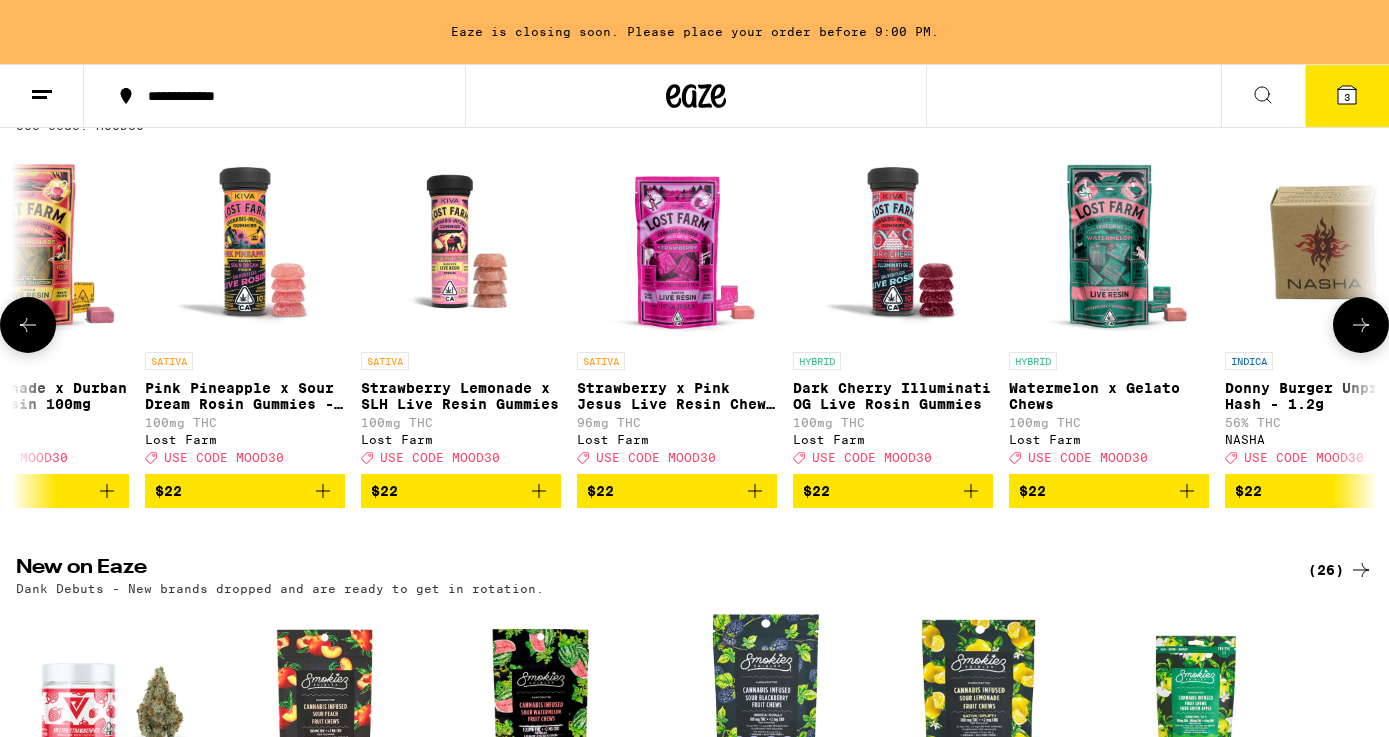 click 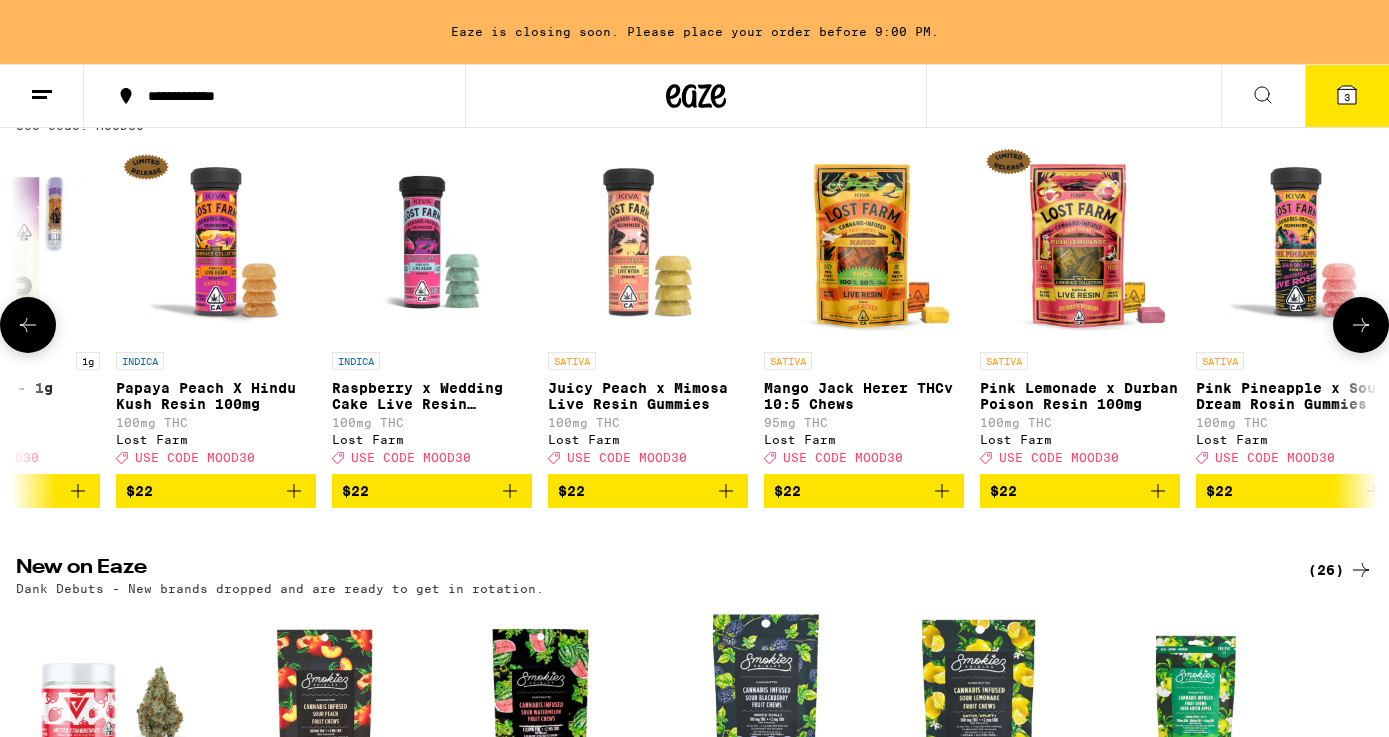 click 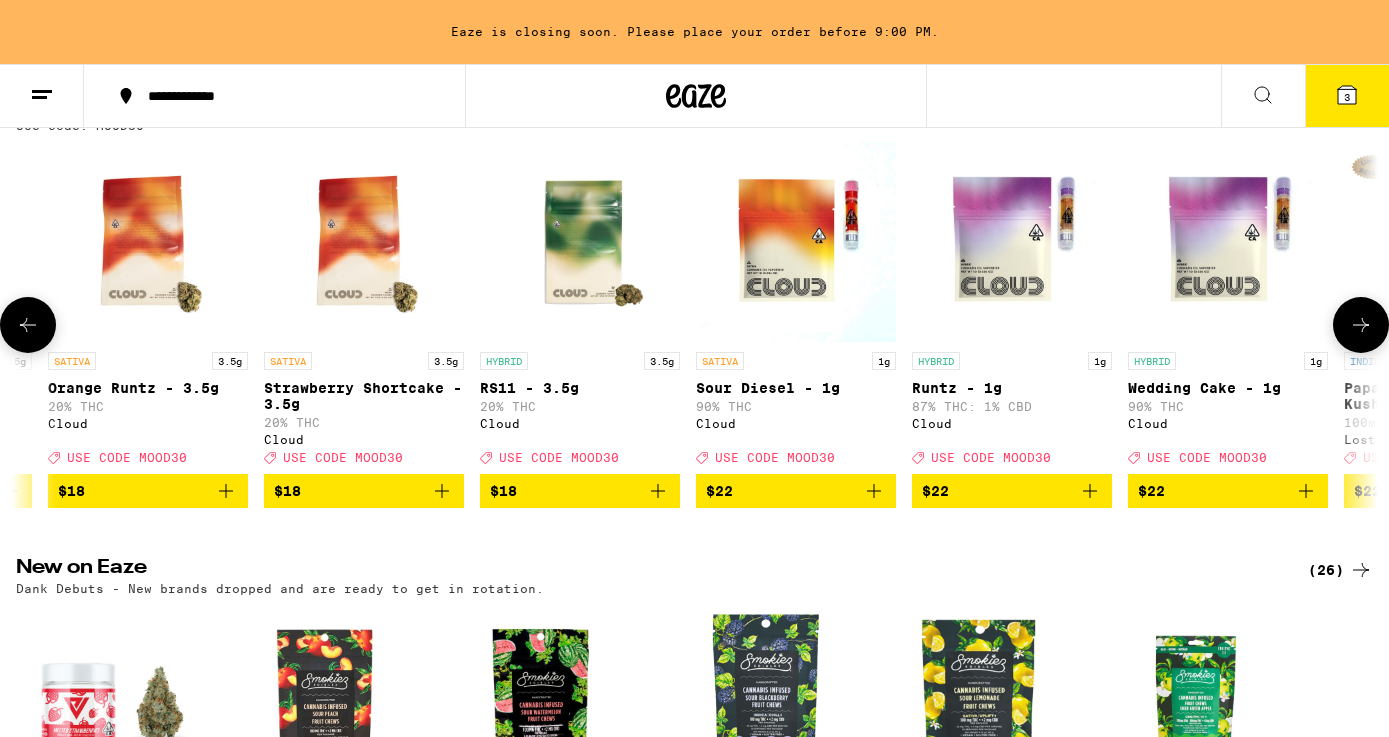click 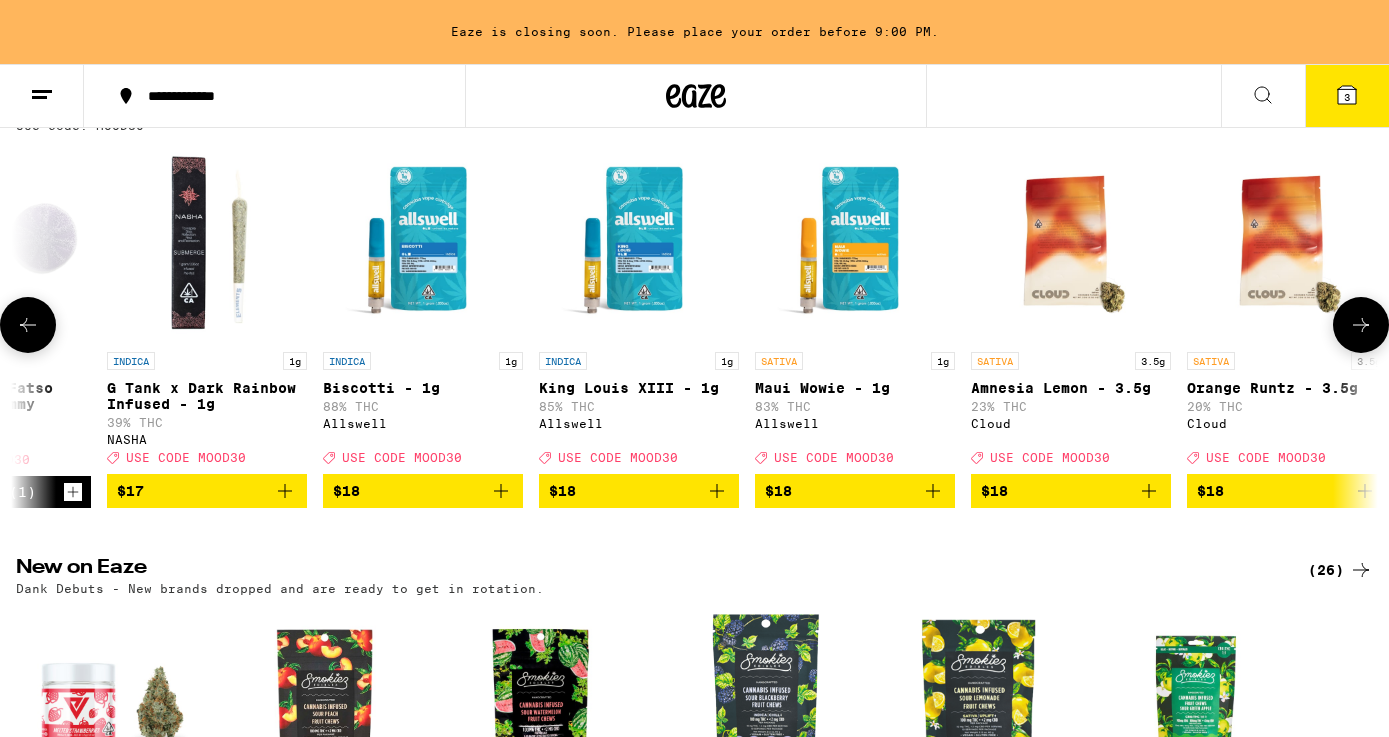 click 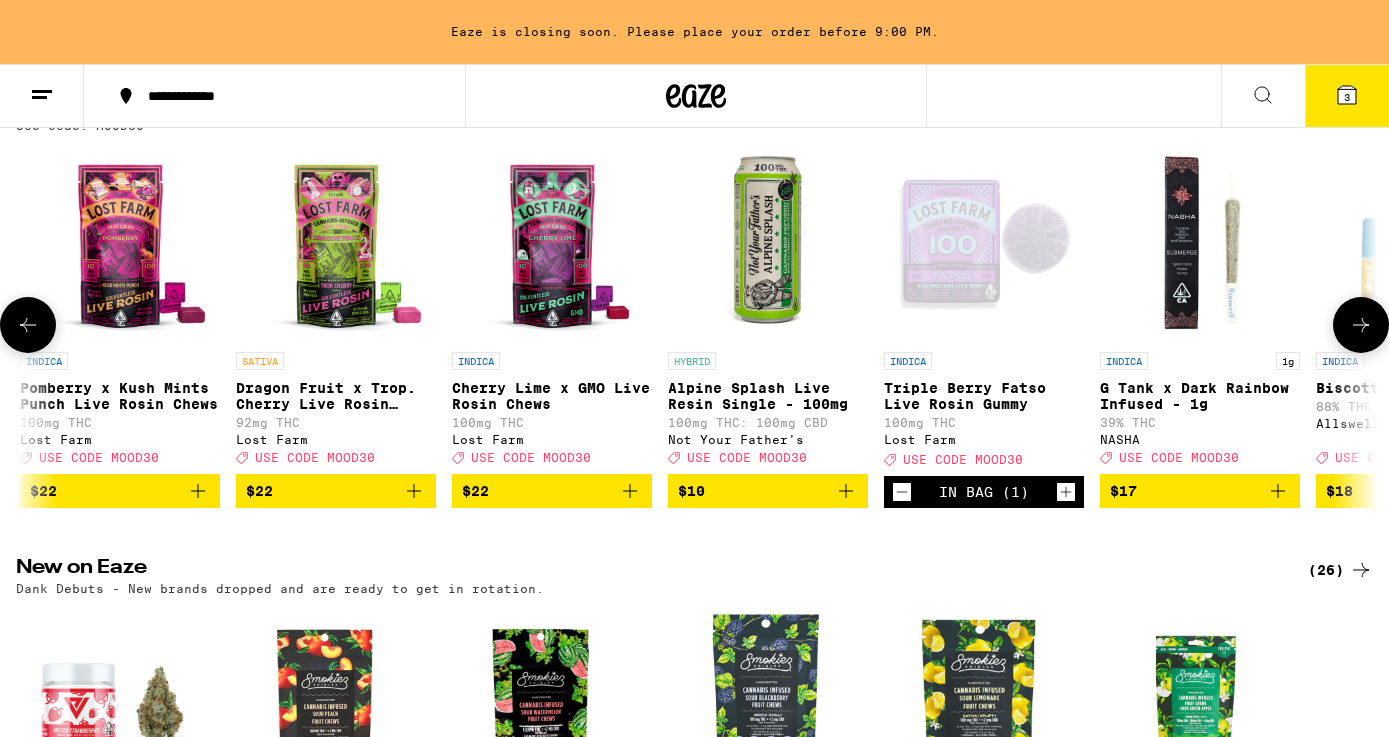 scroll, scrollTop: 0, scrollLeft: 1146, axis: horizontal 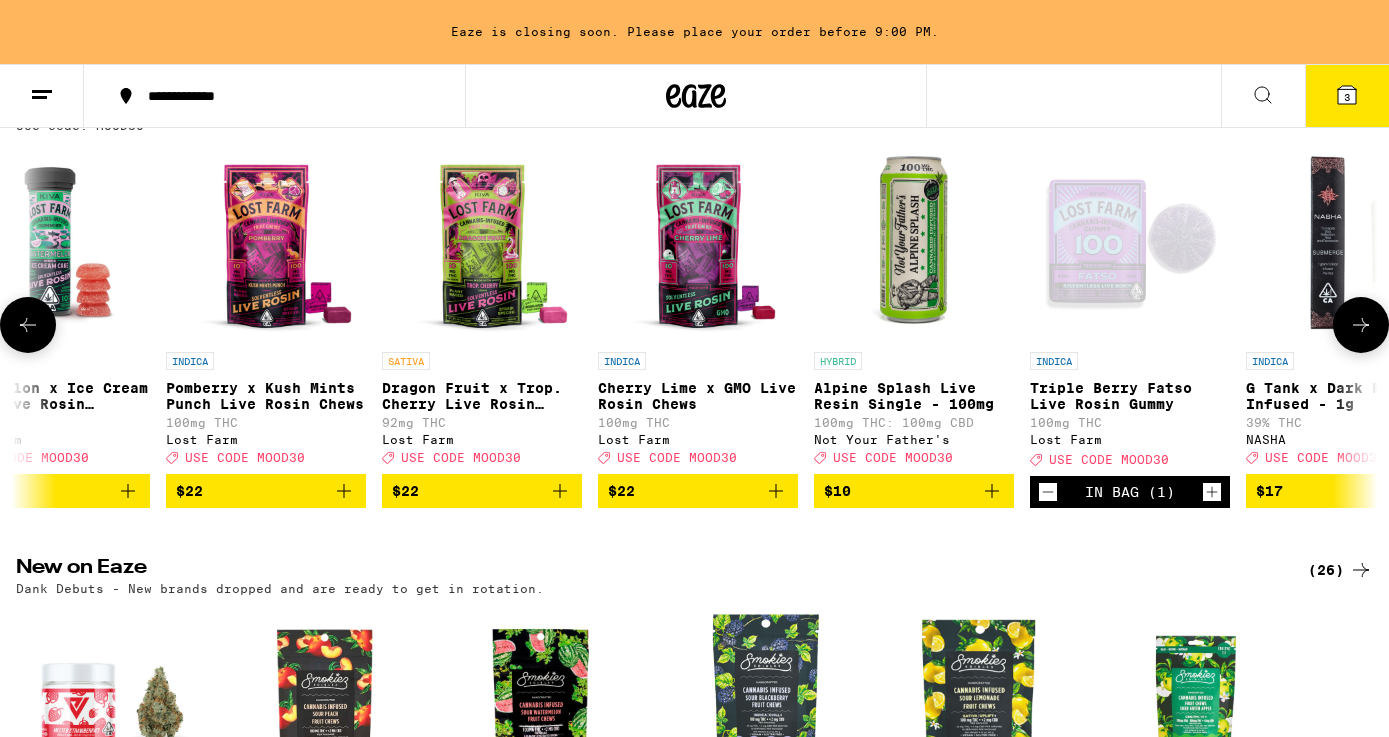 click at bounding box center (1361, 325) 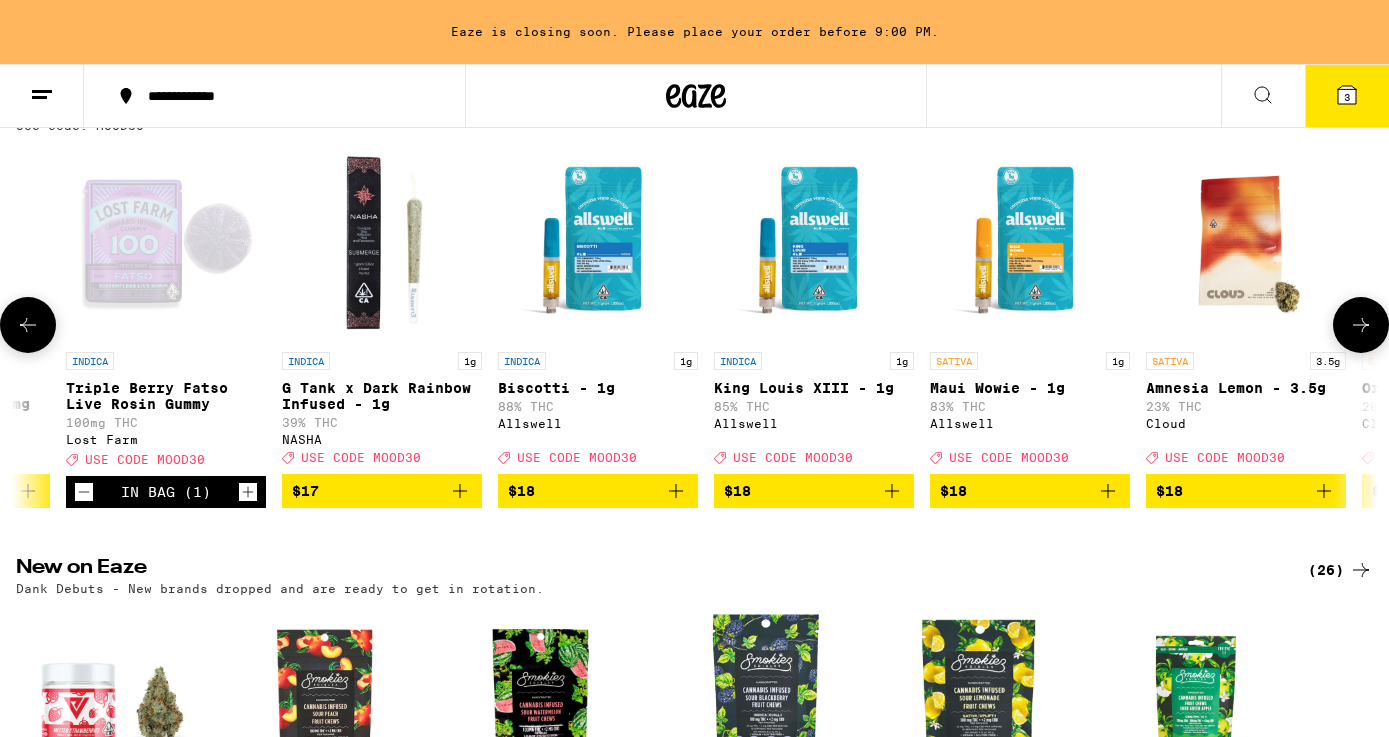 scroll, scrollTop: 0, scrollLeft: 2285, axis: horizontal 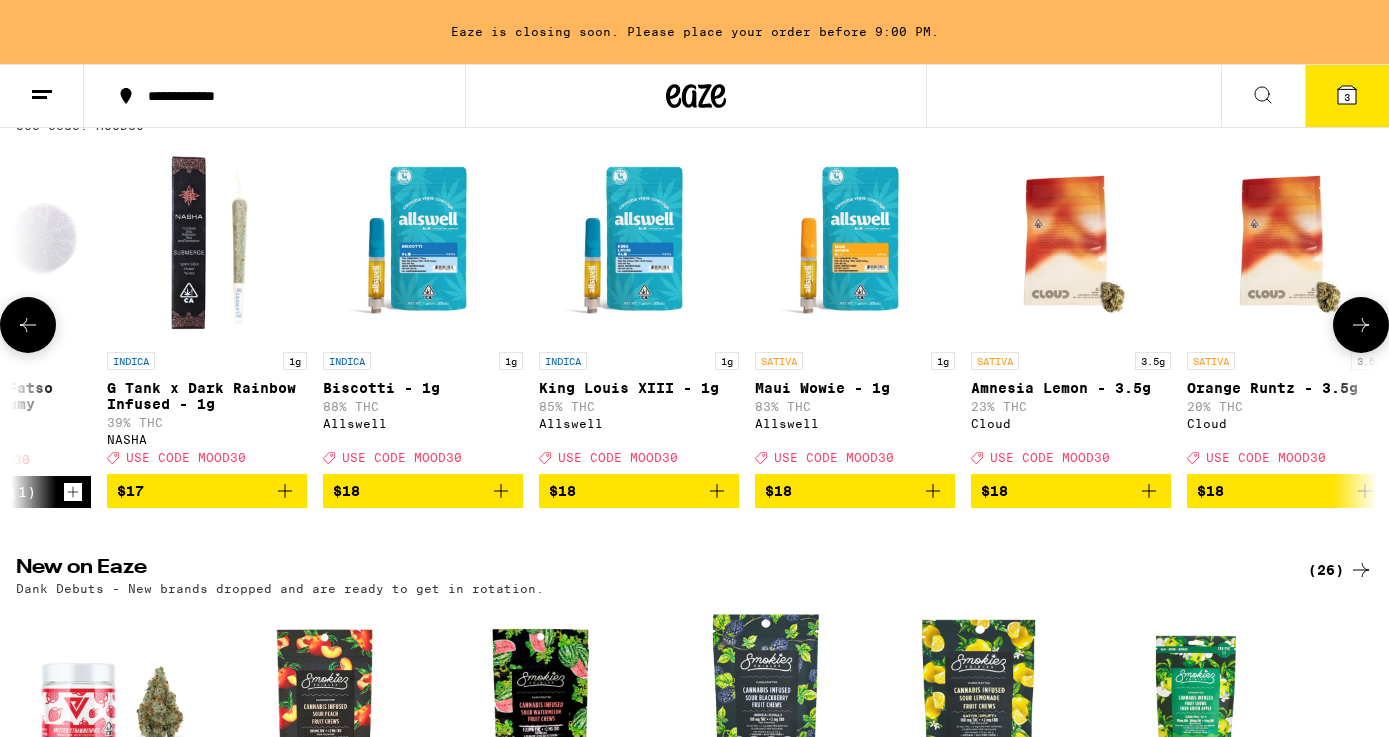 click 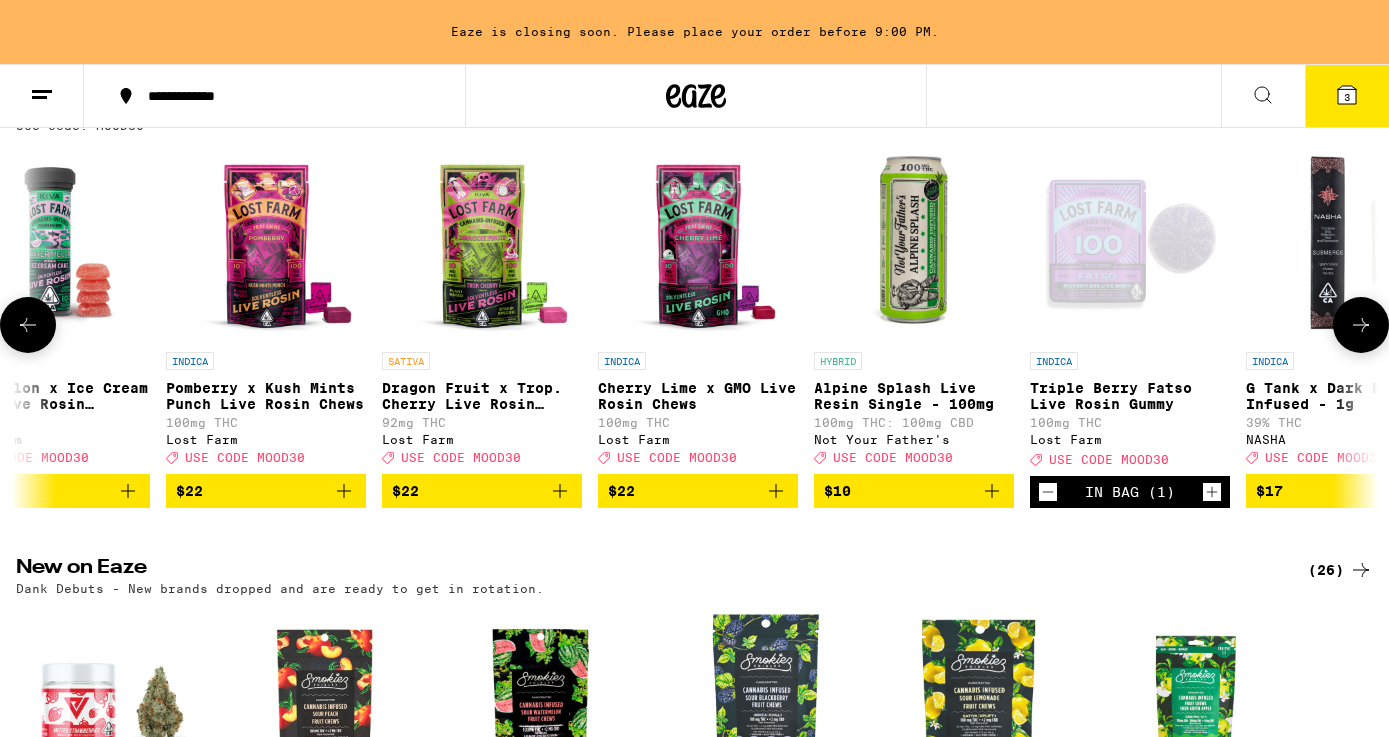 click 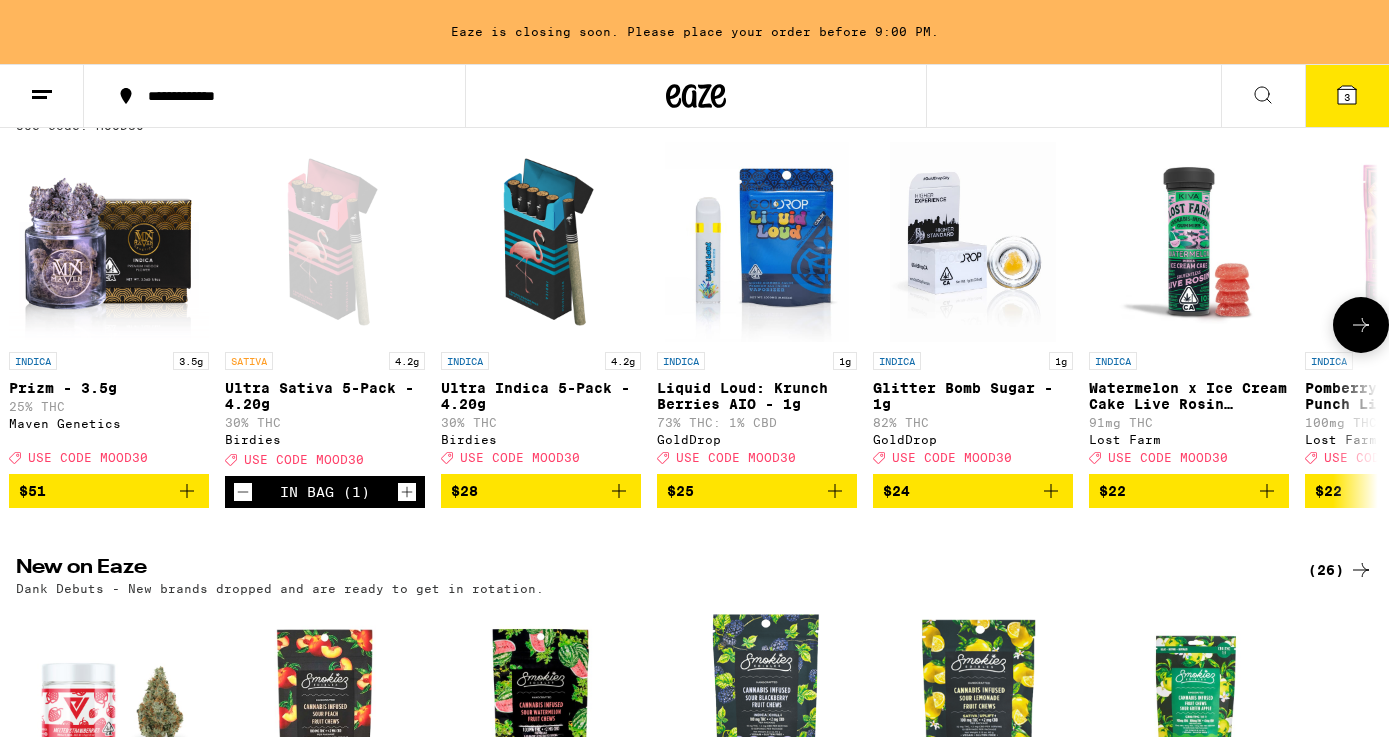 click at bounding box center [28, 325] 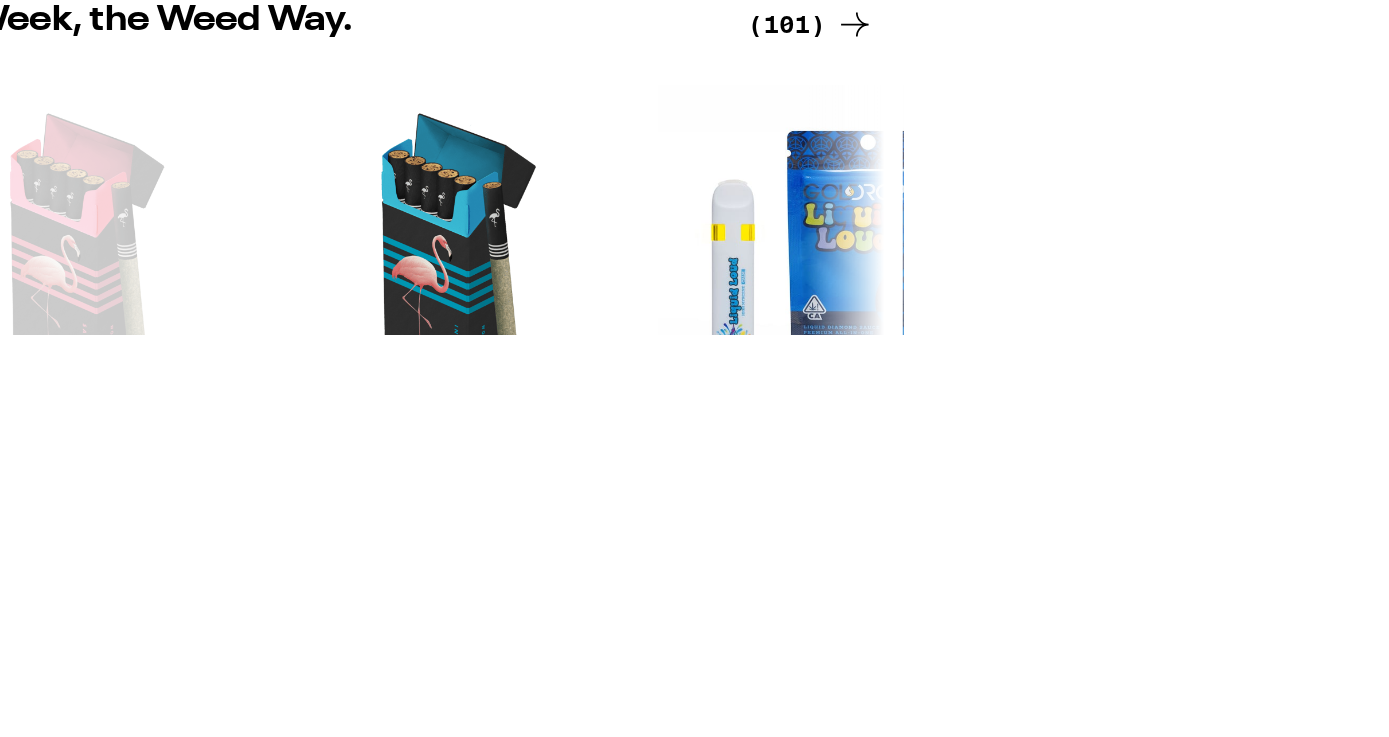 scroll, scrollTop: 259, scrollLeft: 0, axis: vertical 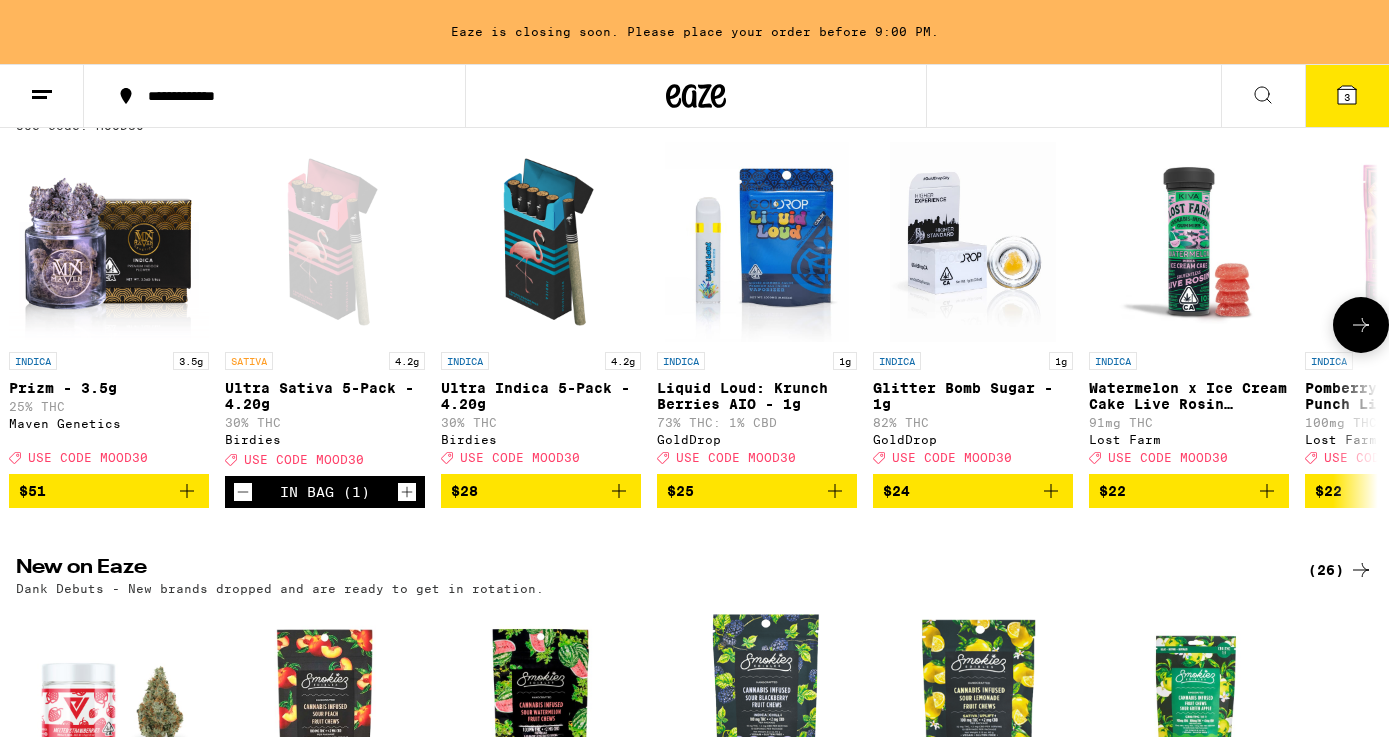 click on "$25" at bounding box center [757, 491] 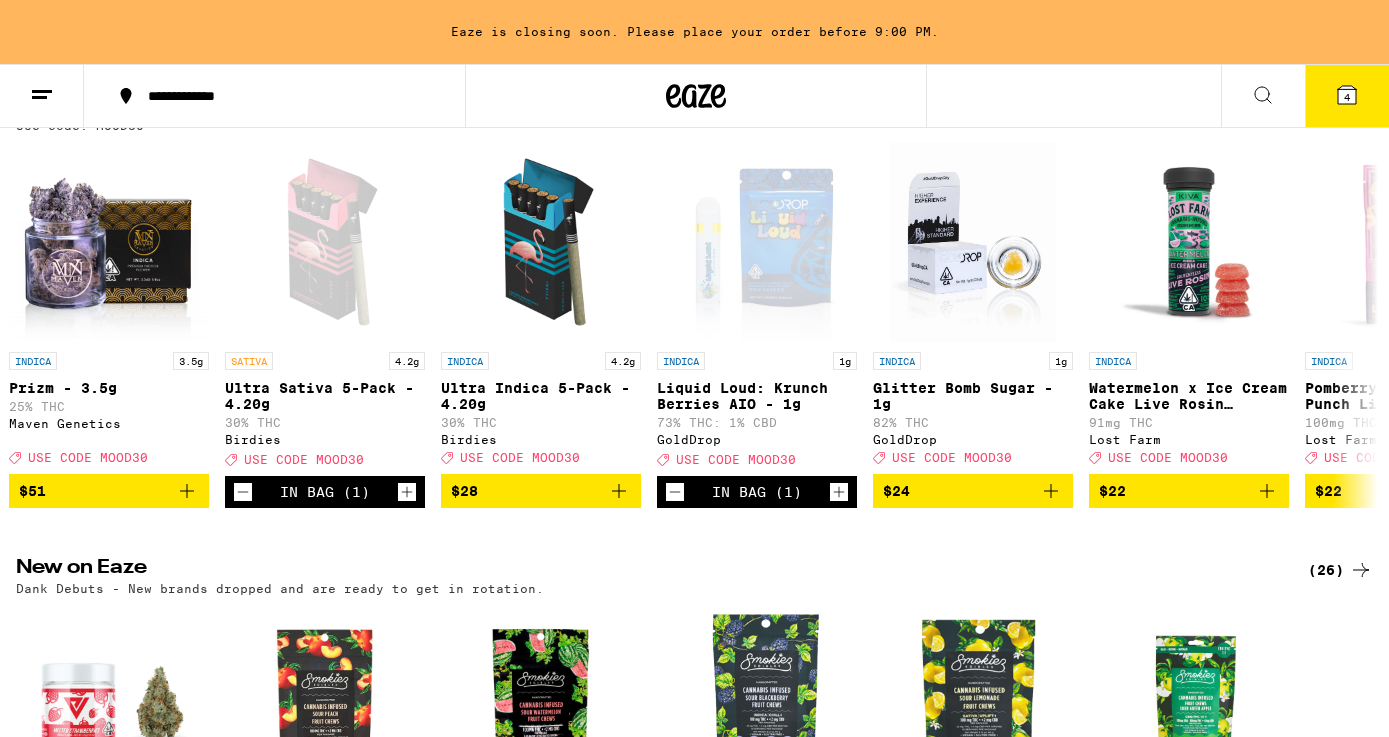 click 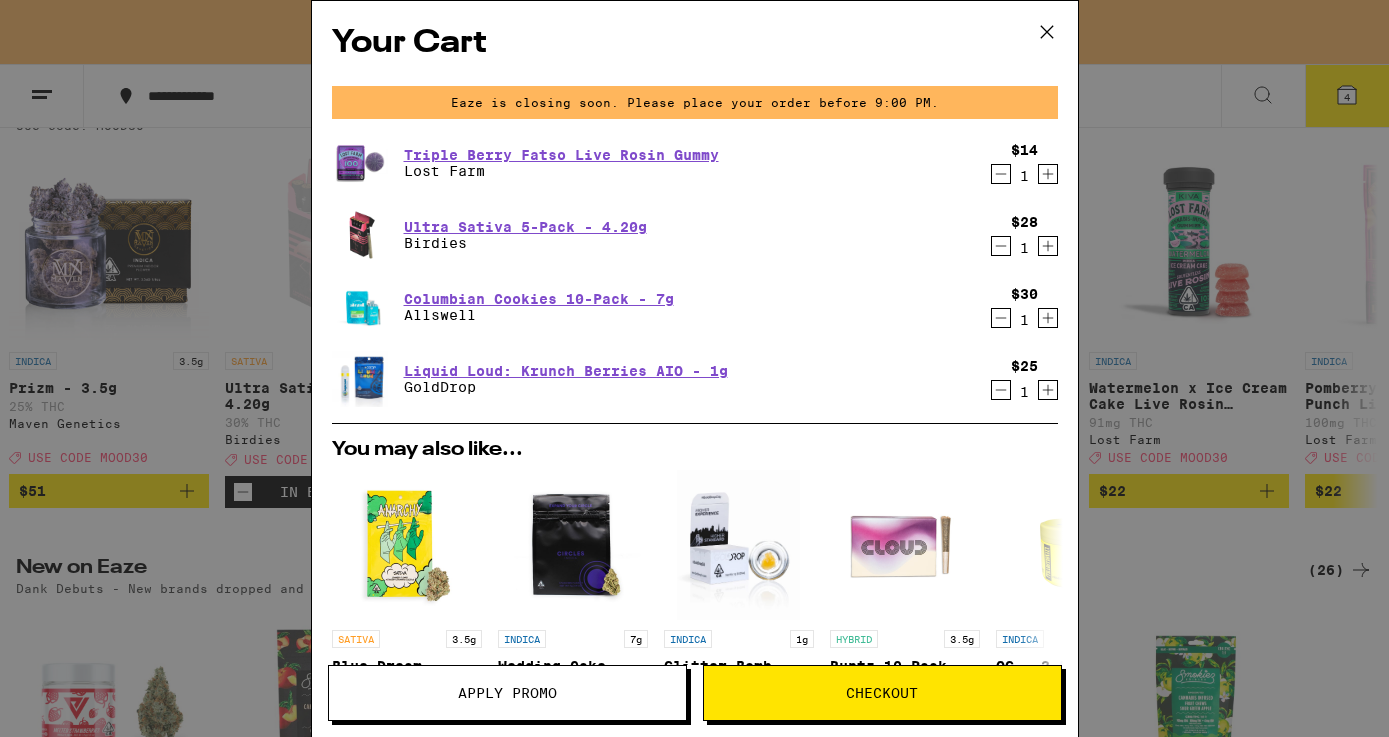 click 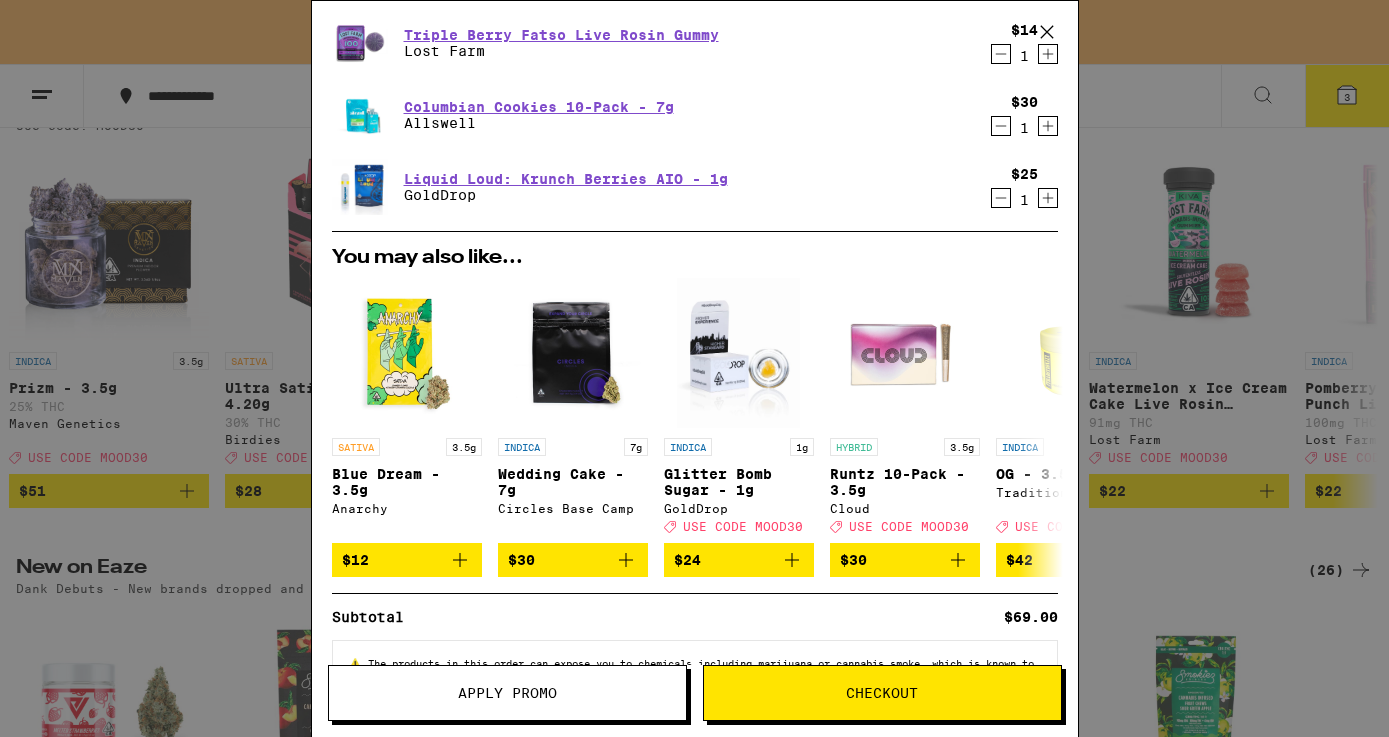 scroll, scrollTop: 113, scrollLeft: 0, axis: vertical 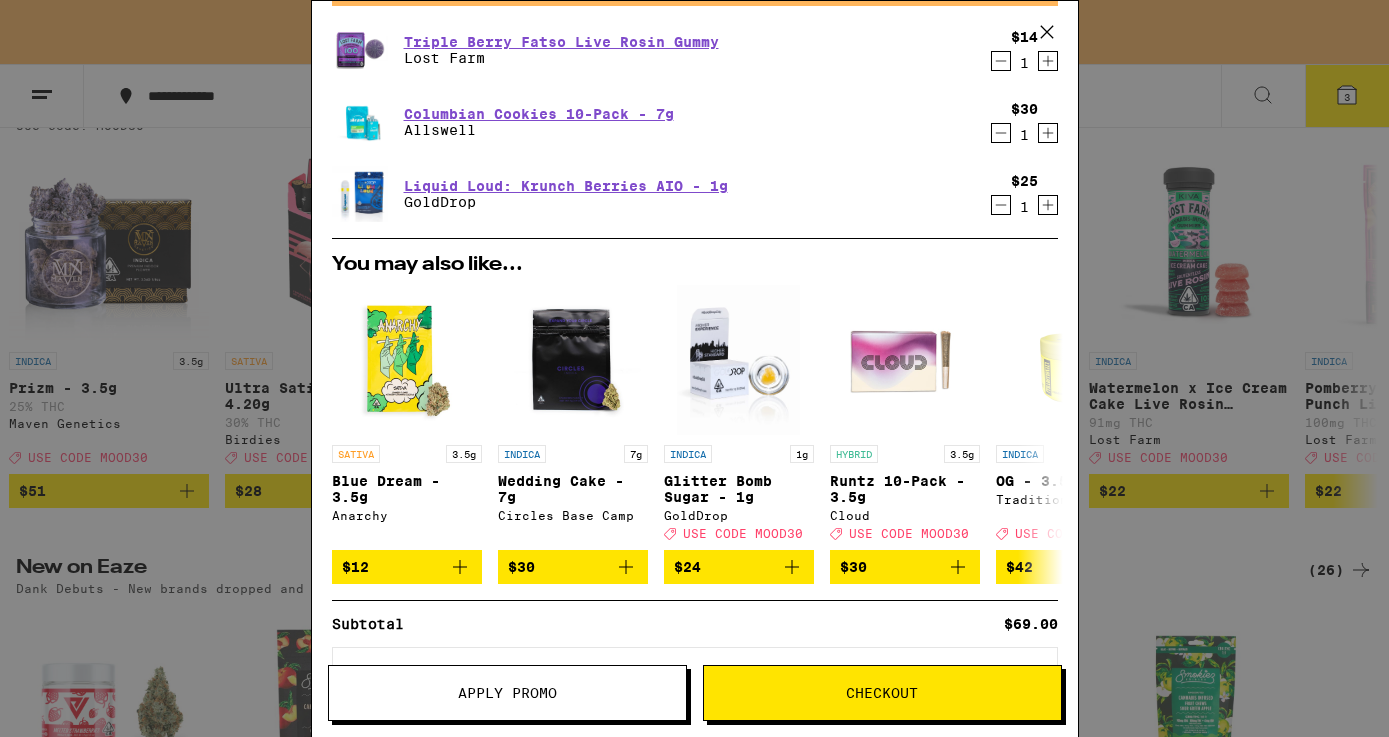 click on "Apply Promo" at bounding box center [507, 693] 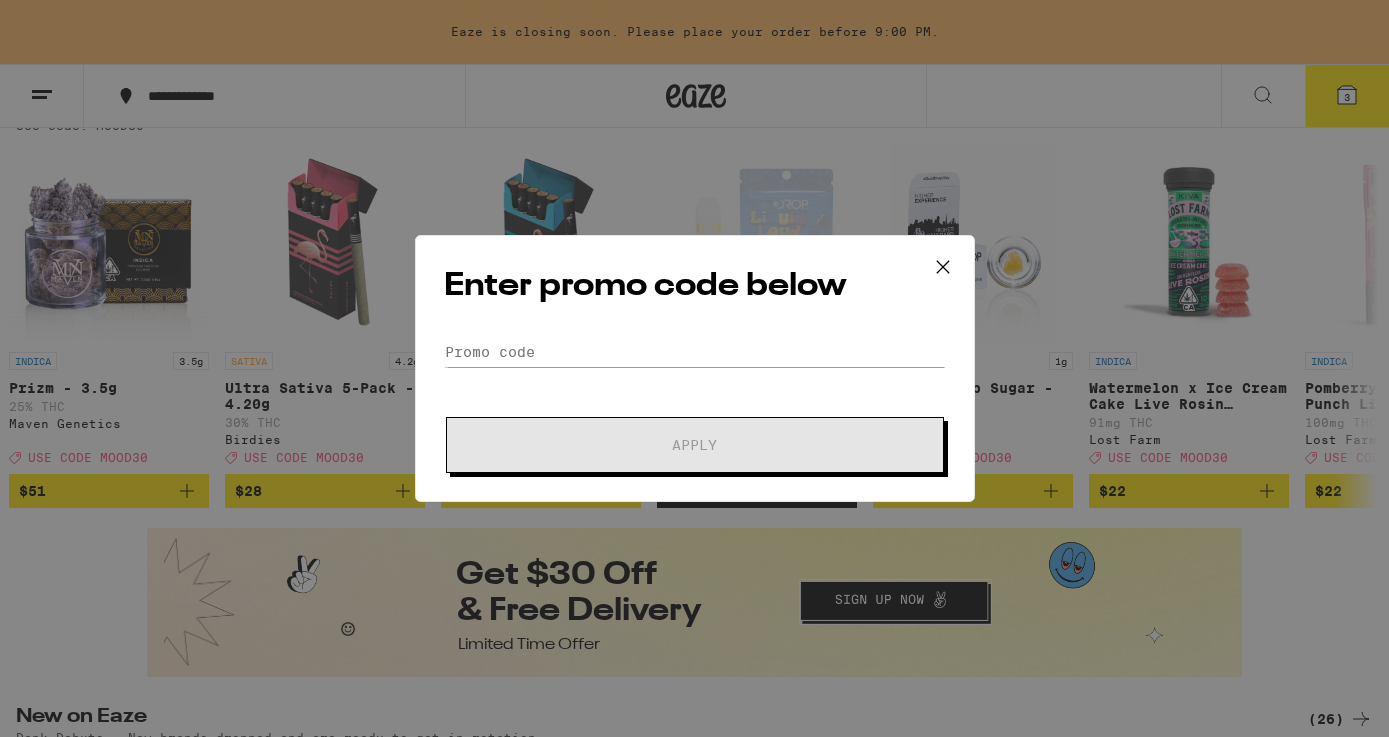 scroll, scrollTop: 0, scrollLeft: 0, axis: both 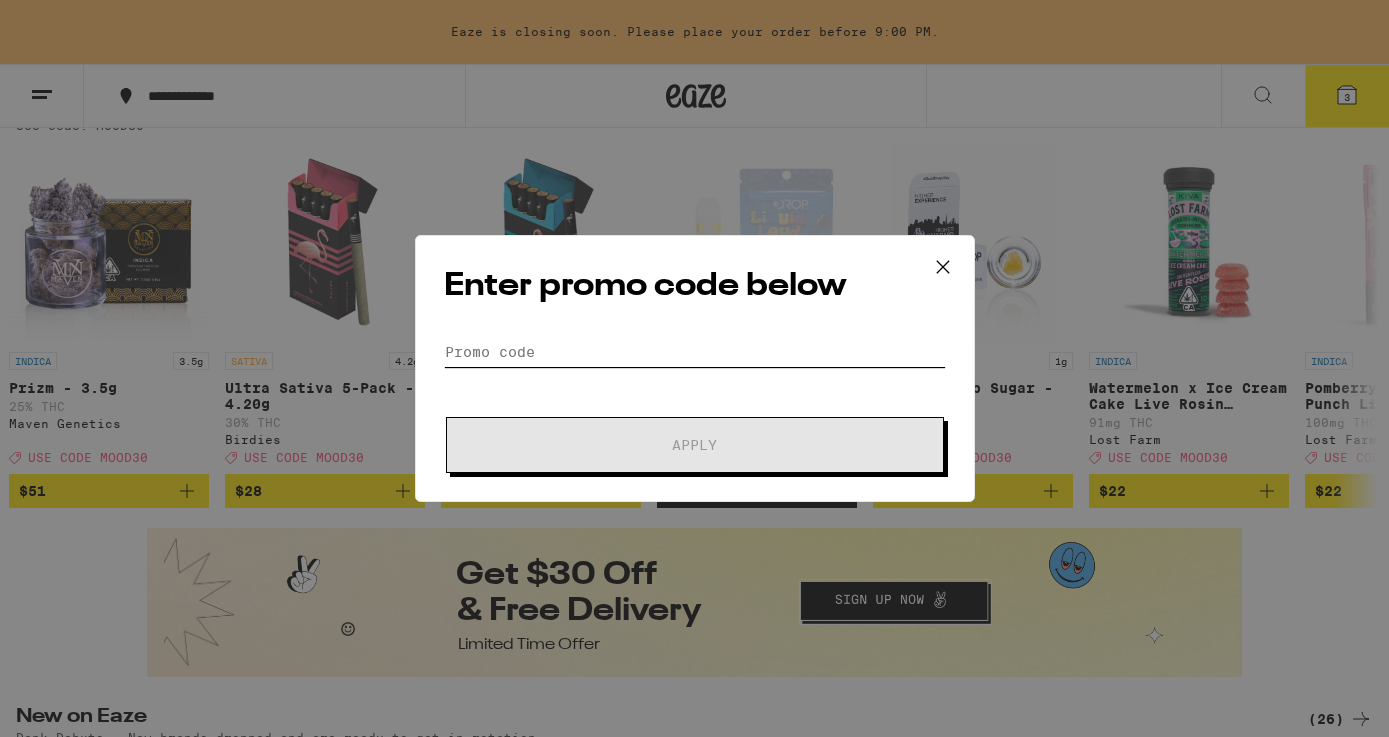 click on "Promo Code" at bounding box center (695, 352) 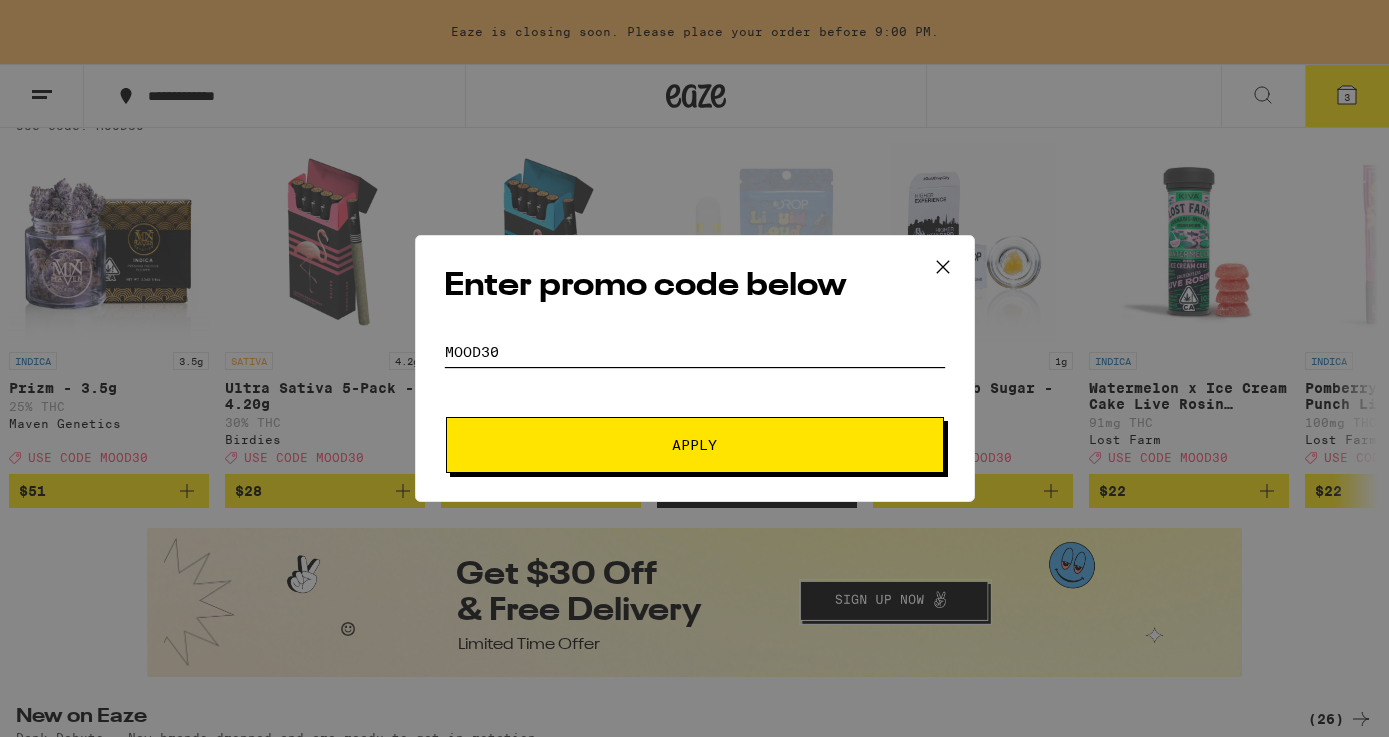 type on "MOOD30" 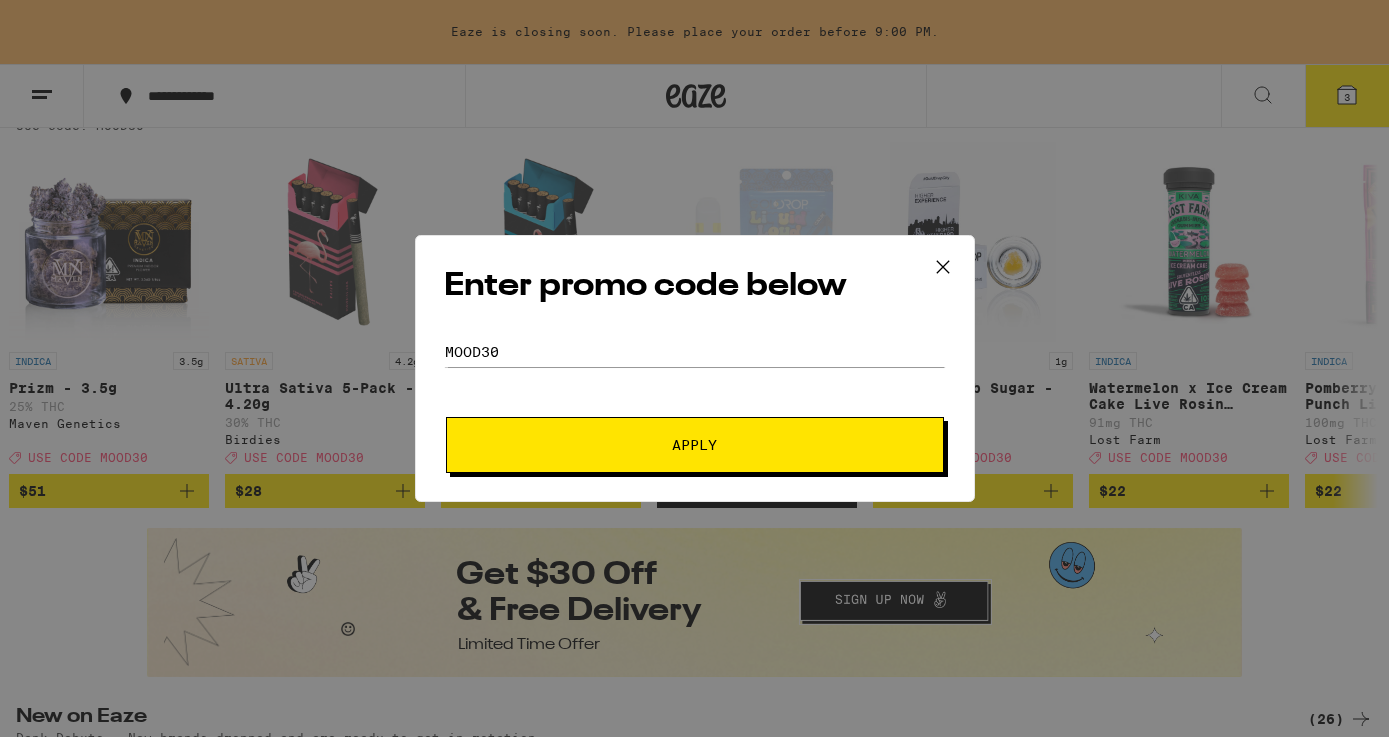 click on "Apply" at bounding box center (695, 445) 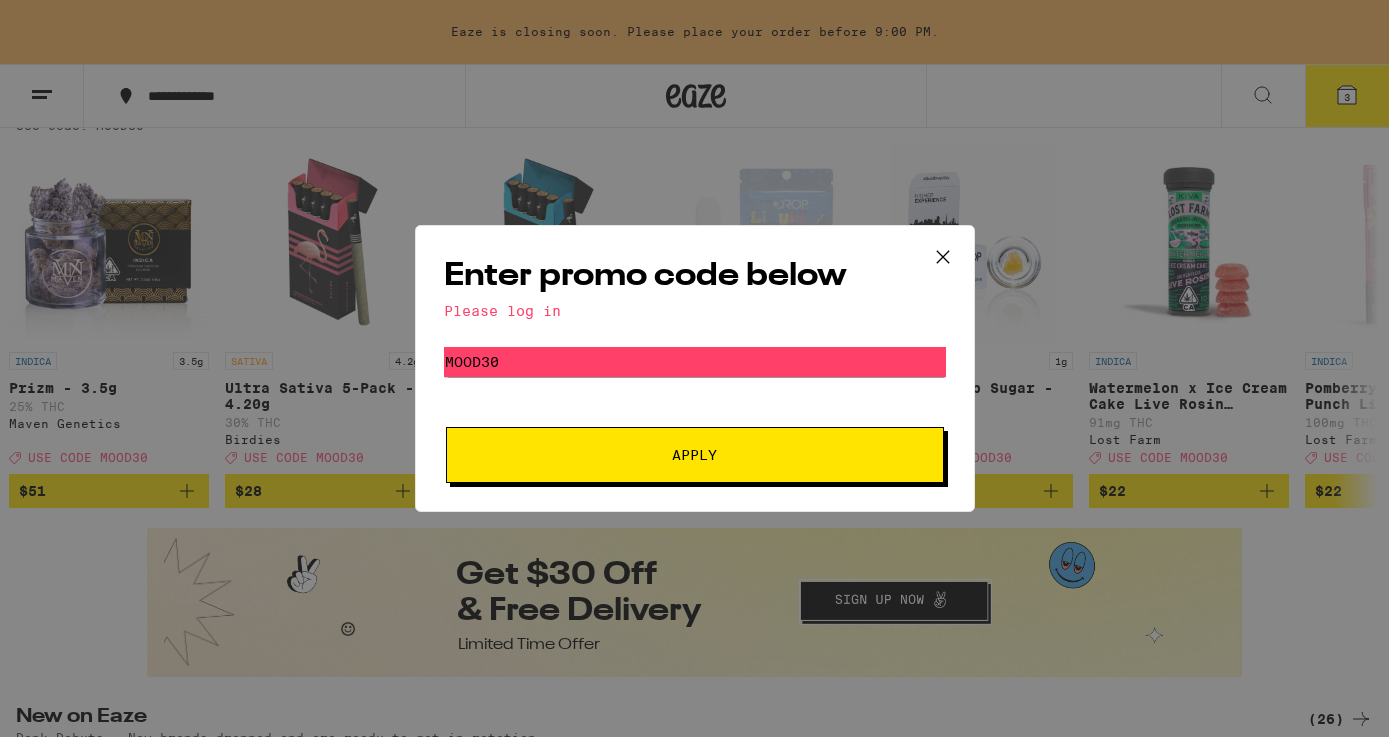 click on "Promo Code MOOD30 Apply" 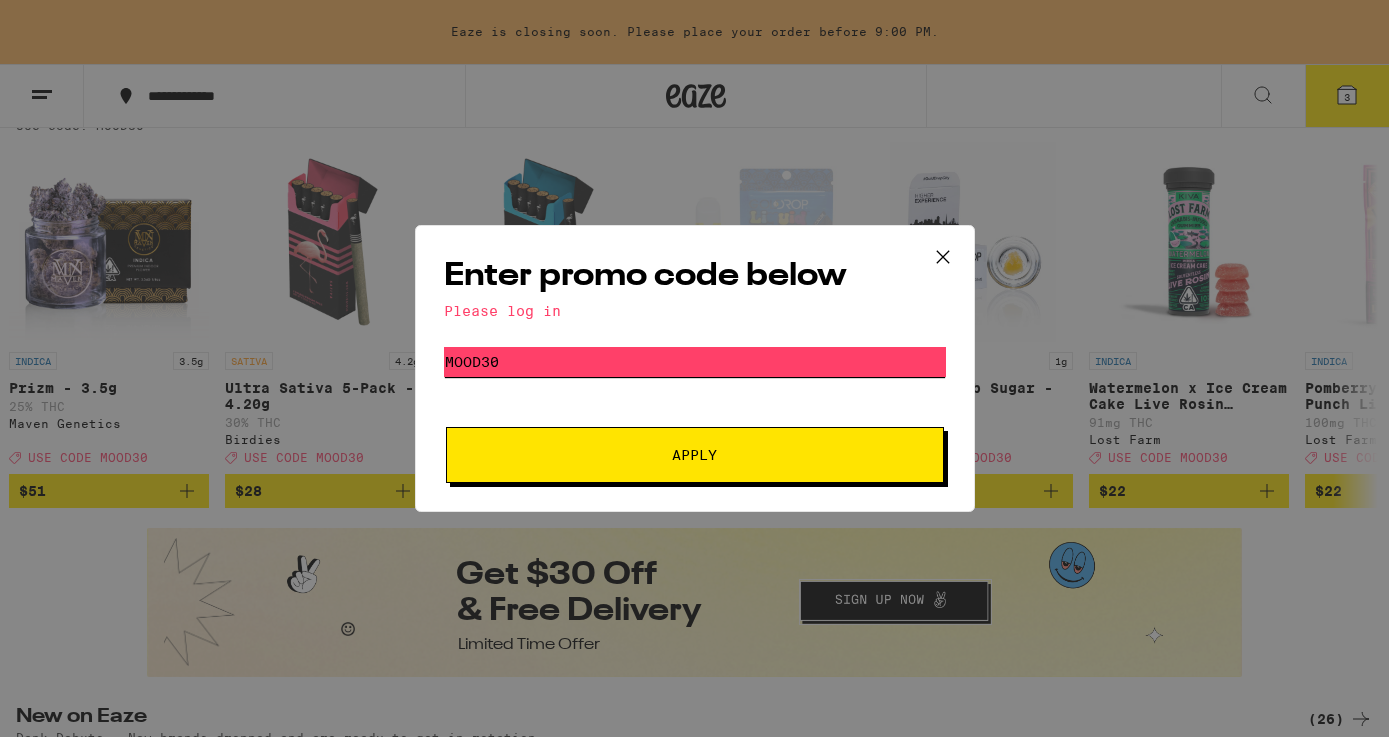 click on "MOOD30" at bounding box center (695, 362) 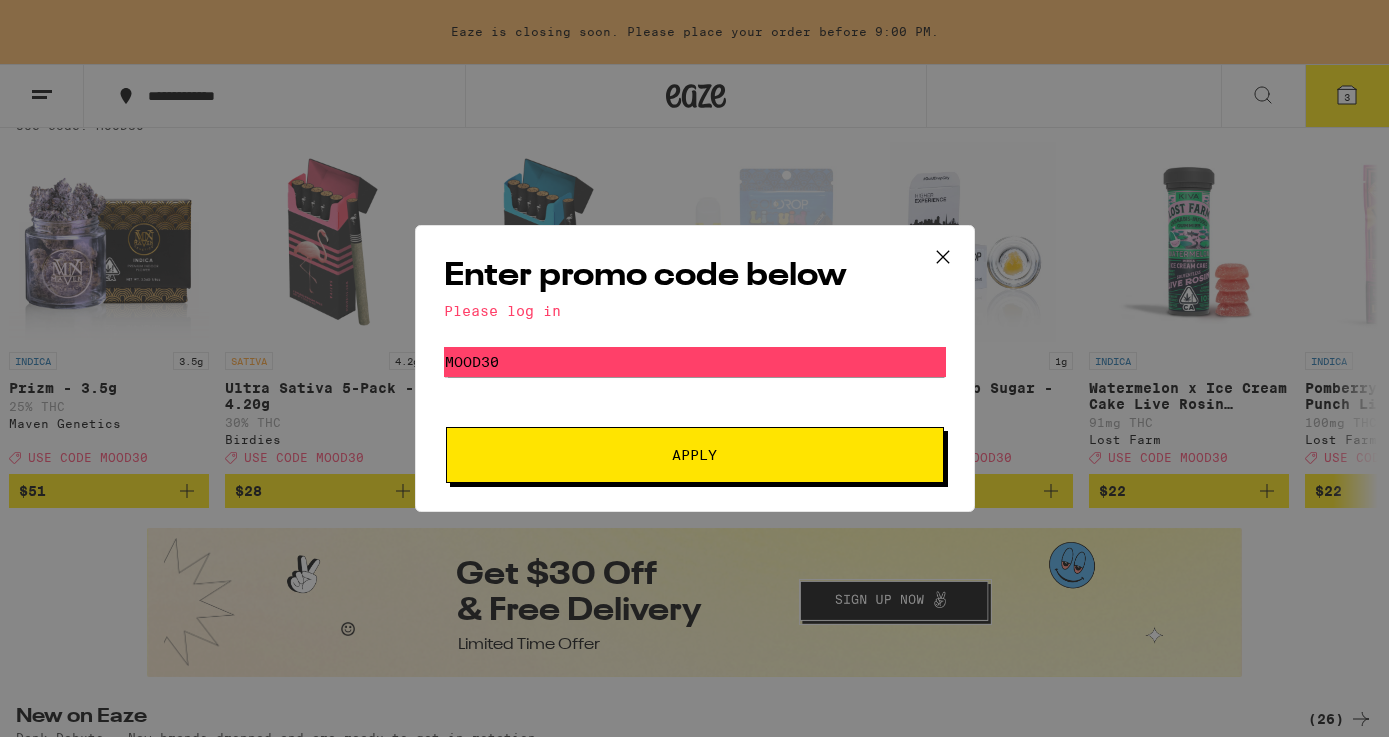 click 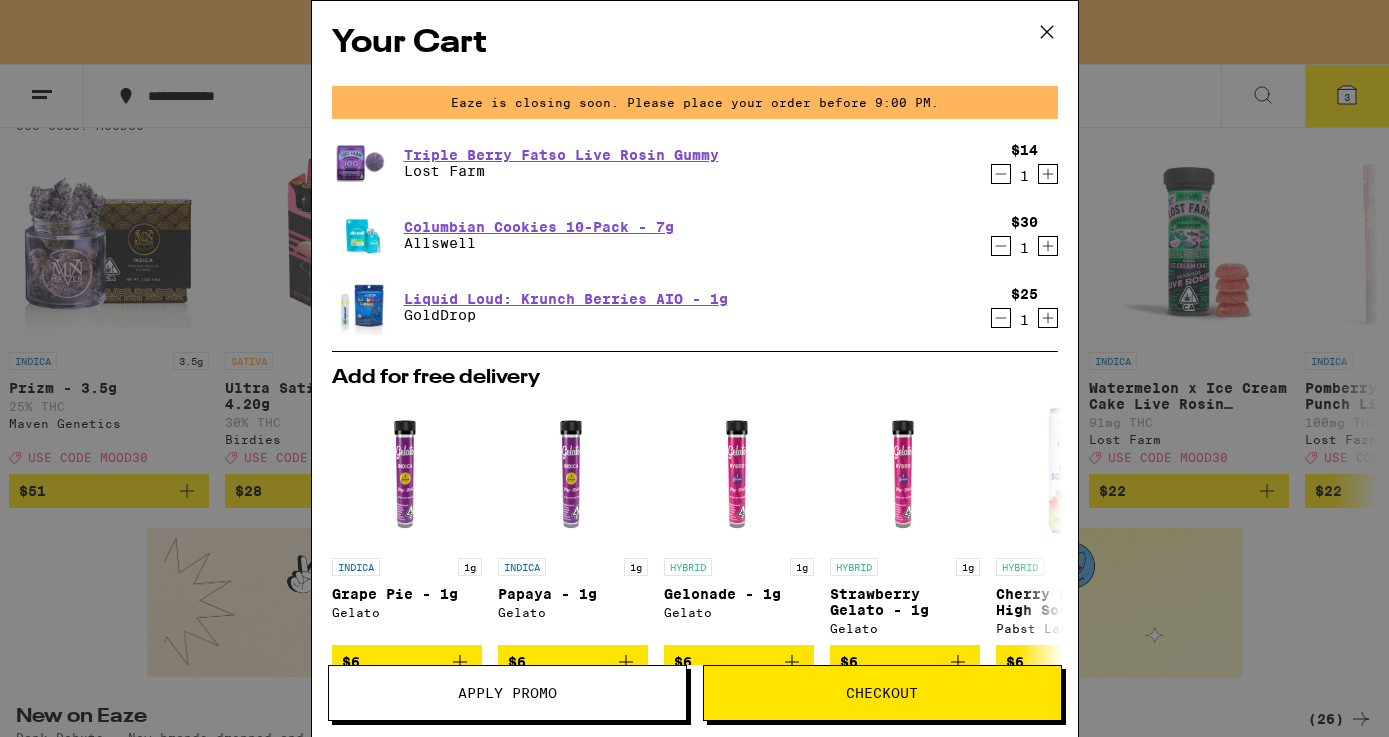 scroll, scrollTop: 0, scrollLeft: 0, axis: both 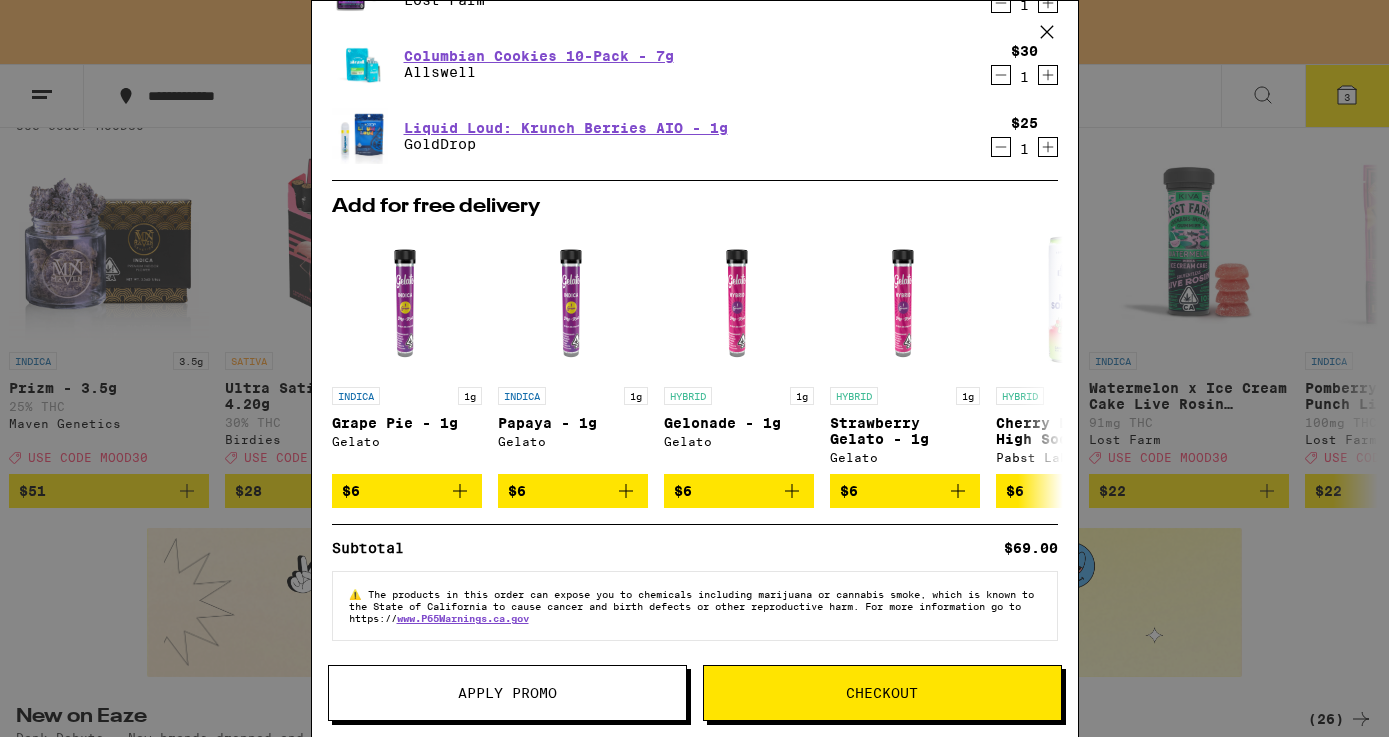 click on "Checkout" at bounding box center [882, 693] 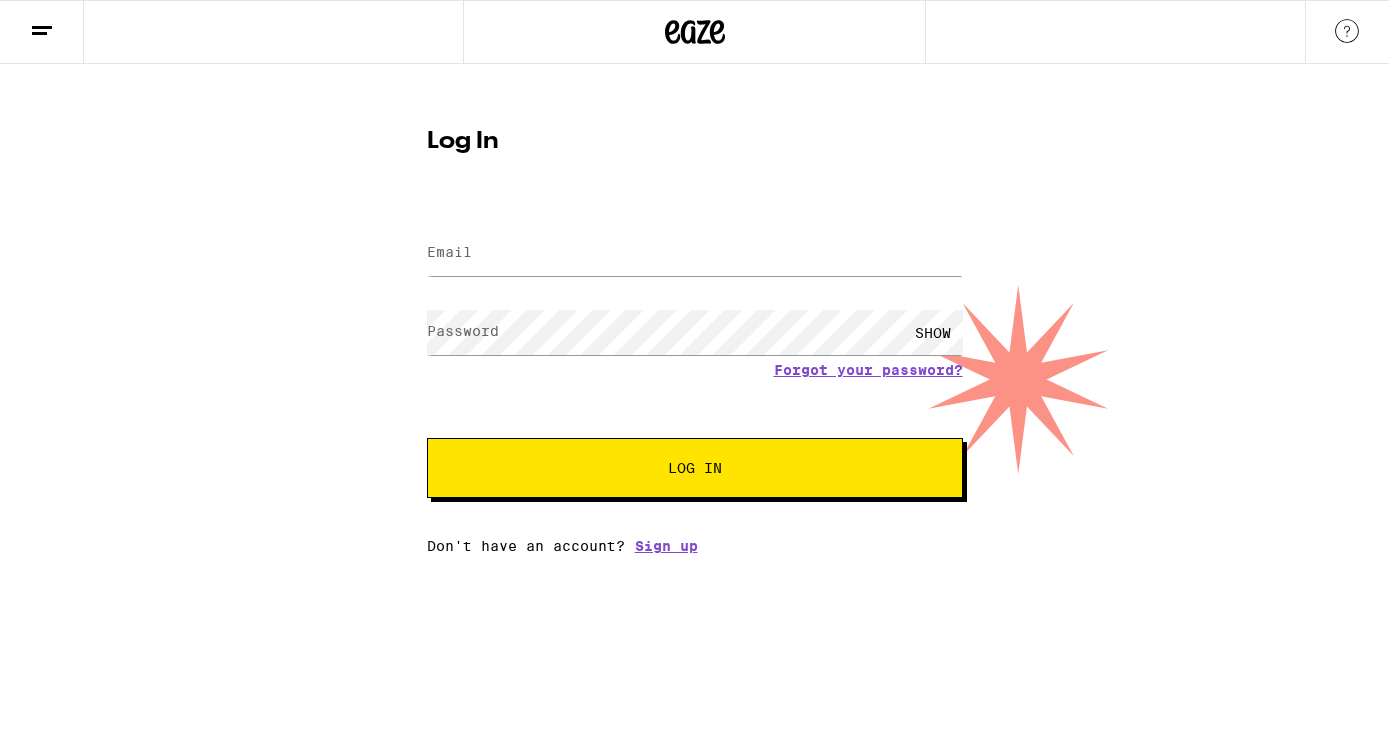 scroll, scrollTop: 0, scrollLeft: 0, axis: both 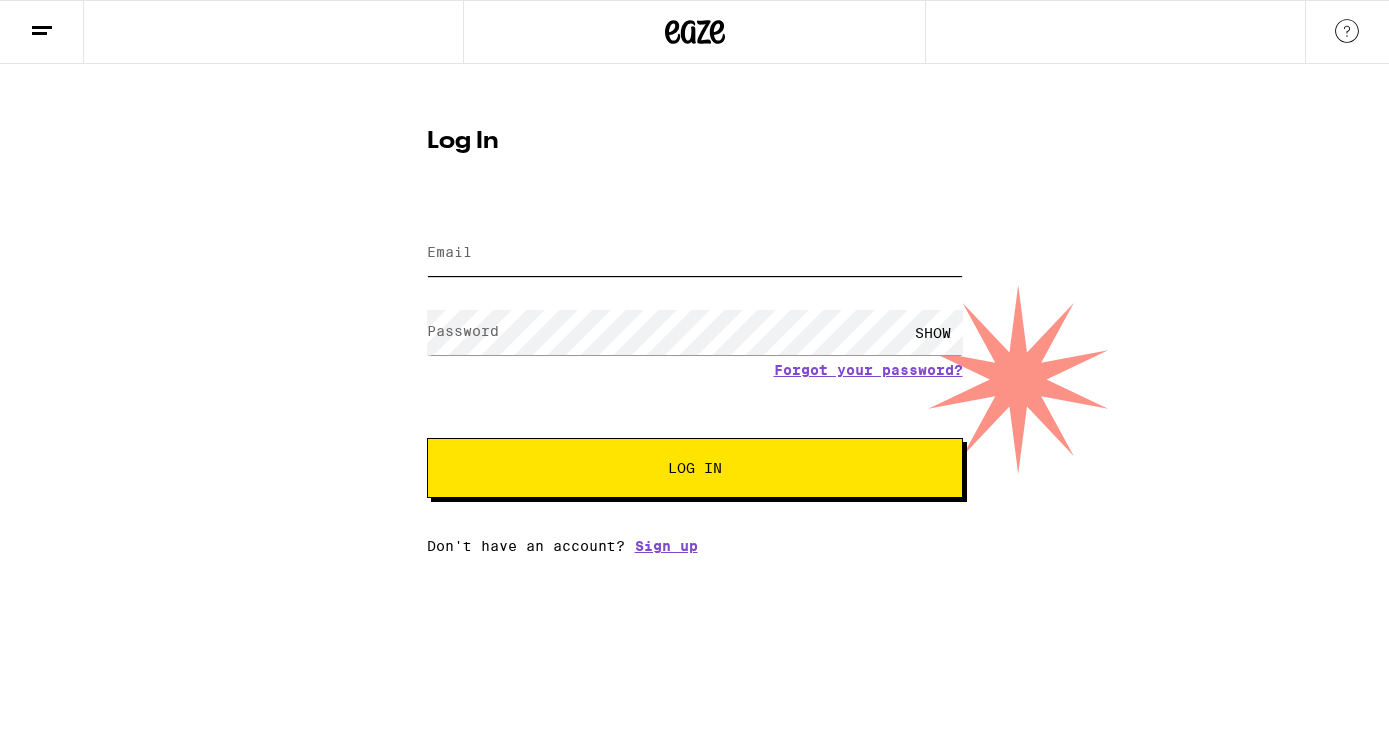 type on "[EMAIL]" 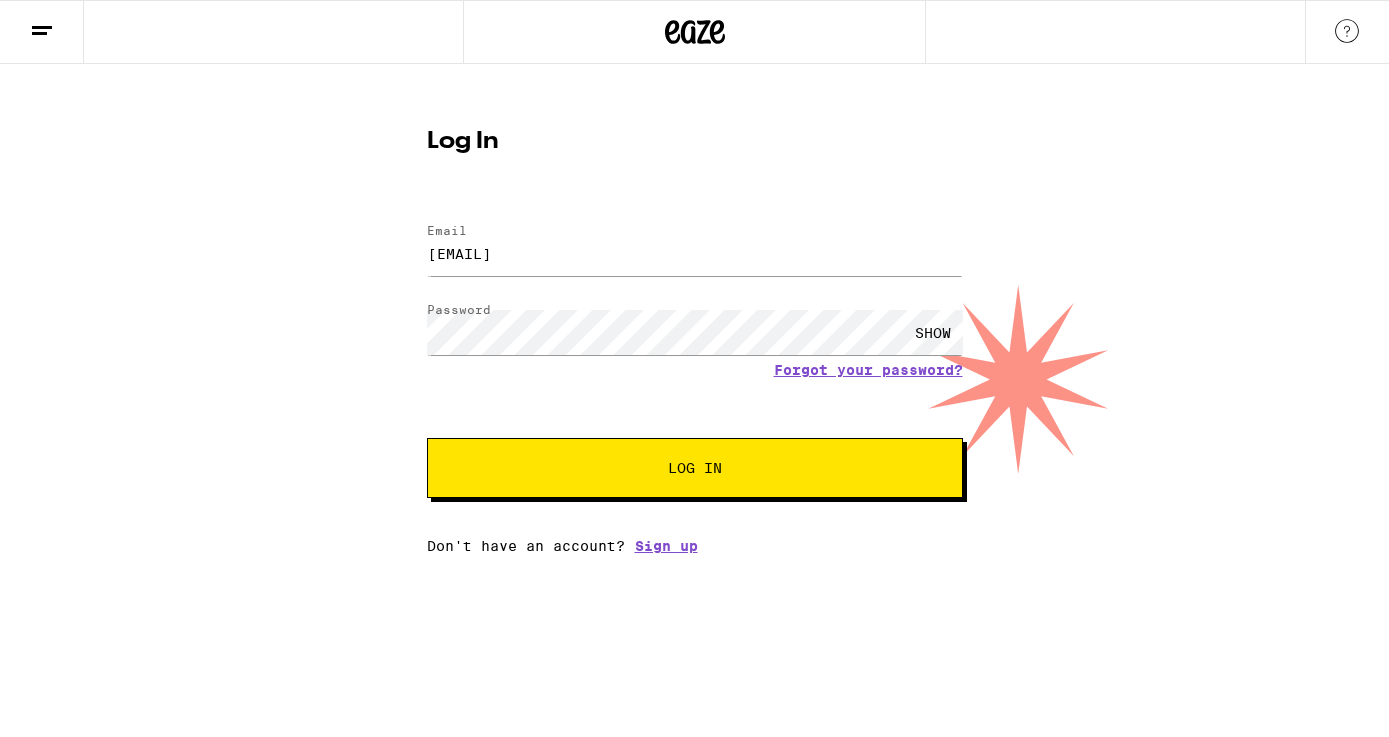 click on "Log In" at bounding box center (695, 468) 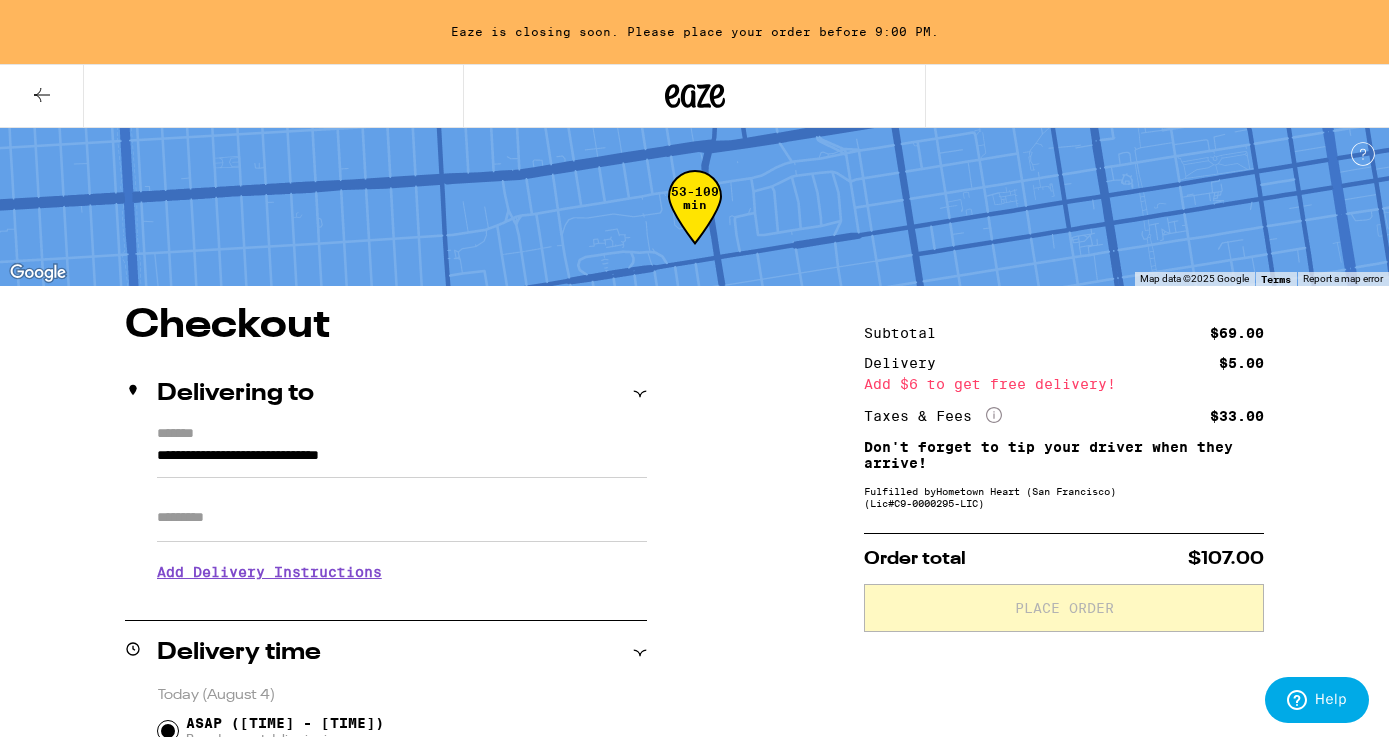 scroll, scrollTop: 0, scrollLeft: 0, axis: both 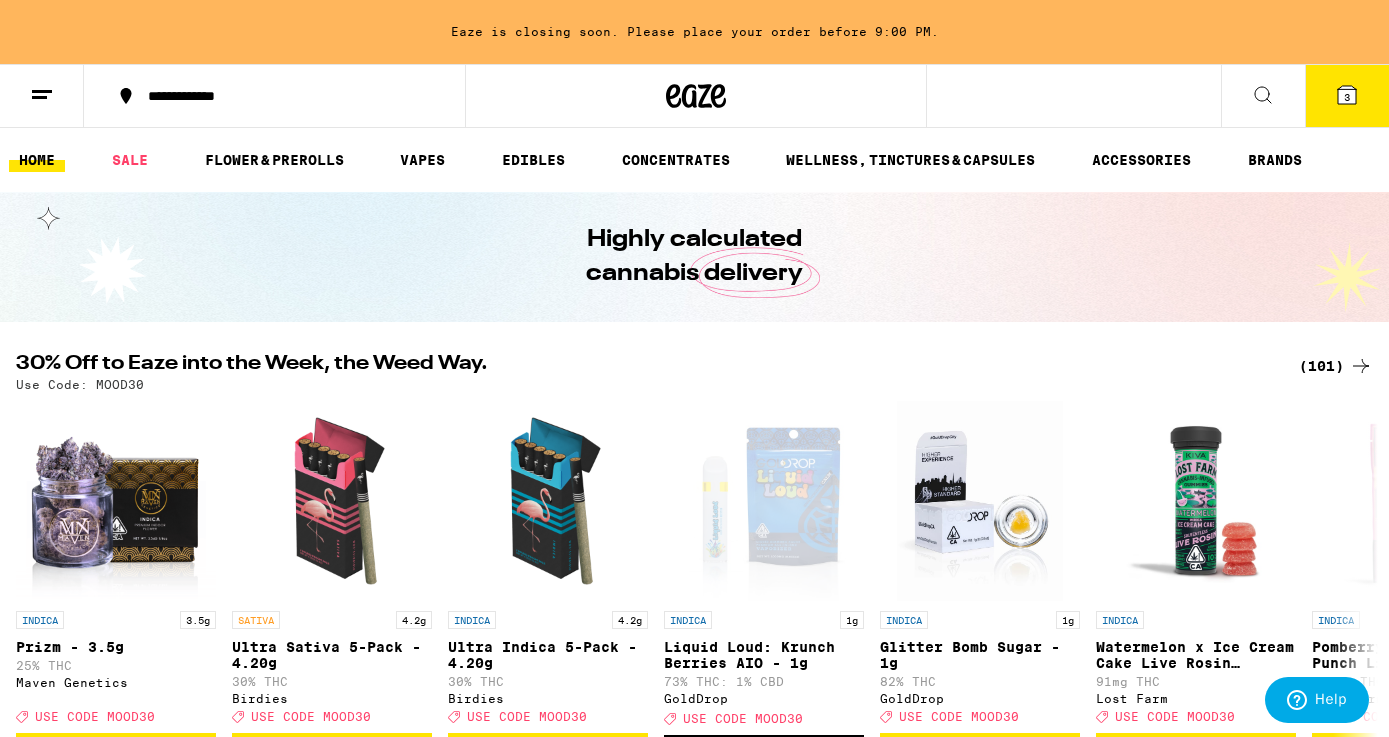 click on "3" at bounding box center [1347, 96] 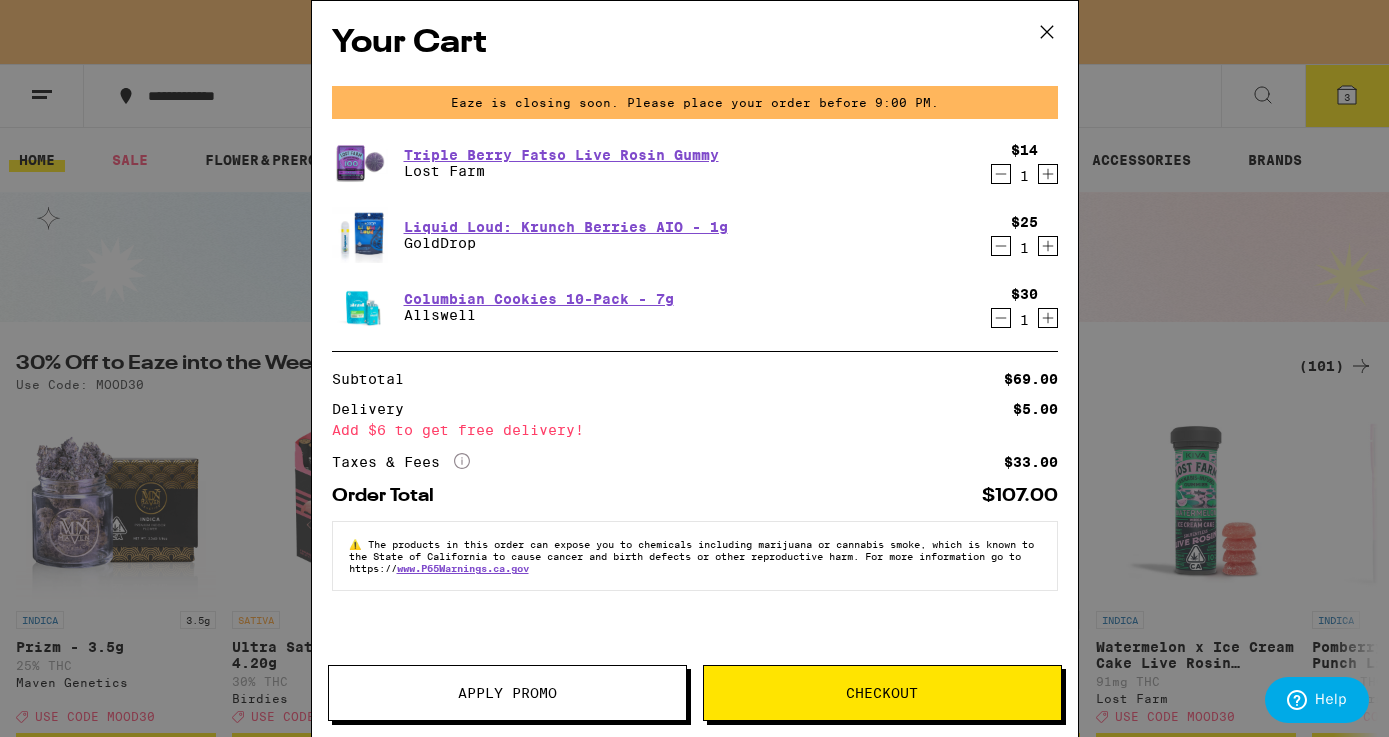 click on "Your Cart Eaze is closing soon. Please place your order before 9:00 PM. Triple Berry Fatso Live Rosin Gummy Lost Farm $14 1 Liquid Loud: Krunch Berries AIO - 1g GoldDrop $25 1 Columbian Cookies 10-Pack - 7g Allswell $30 1 Subtotal $69.00 Delivery $5.00 Add $6 to get free delivery! Taxes & Fees More Info $33.00 Order Total $107.00 ⚠️ The products in this order can expose you to chemicals including marijuana or cannabis smoke, which is known to the State of California to cause cancer and birth defects or other reproductive harm. For more information go to https:// www.P65Warnings.ca.gov Apply Promo Checkout" at bounding box center [694, 368] 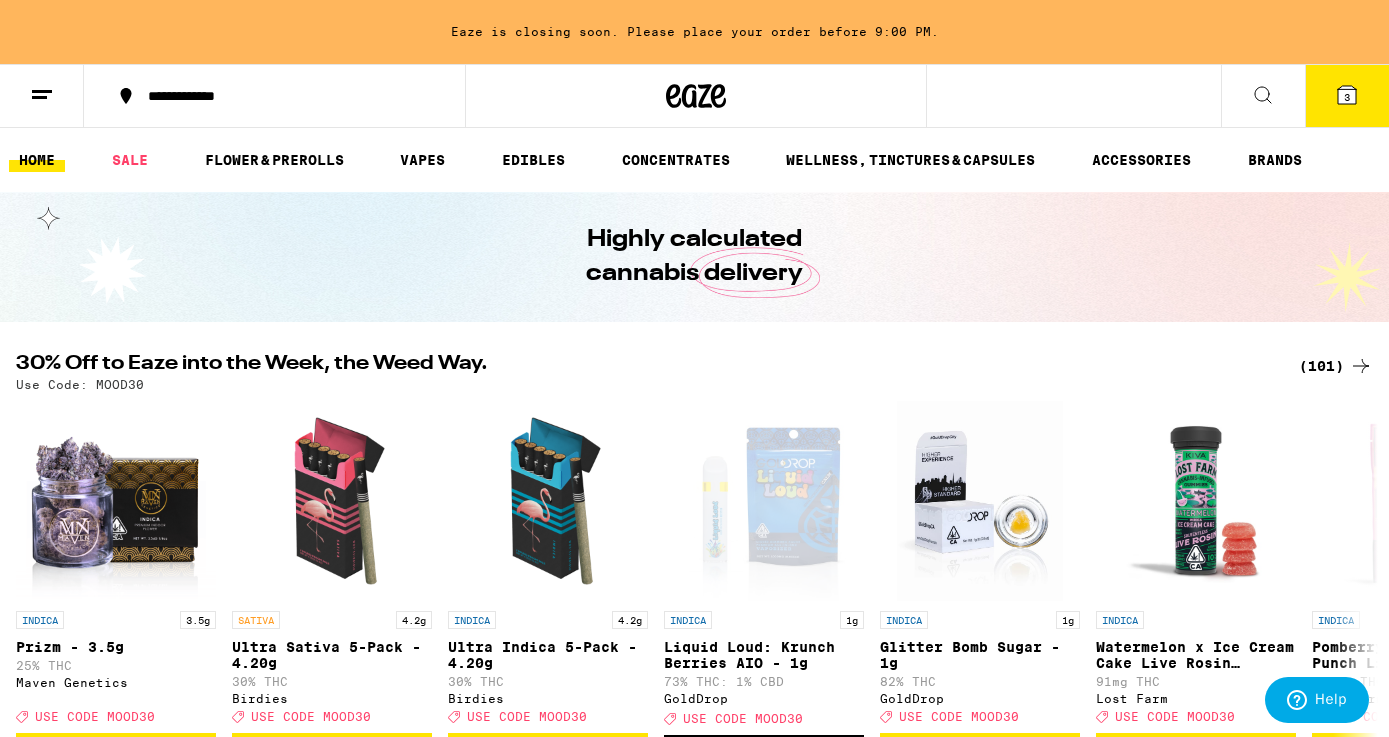 click on "Your Cart Eaze is closing soon. Please place your order before 9:00 PM. Triple Berry Fatso Live Rosin Gummy Lost Farm $14 1 Liquid Loud: Krunch Berries AIO - 1g GoldDrop $25 1 Columbian Cookies 10-Pack - 7g Allswell $30 1 Subtotal $69.00 Delivery $5.00 Add $6 to get free delivery! Taxes & Fees More Info $33.00 Order Total $107.00 ⚠️ The products in this order can expose you to chemicals including marijuana or cannabis smoke, which is known to the State of California to cause cancer and birth defects or other reproductive harm. For more information go to https:// www.P65Warnings.ca.gov Apply Promo Checkout" at bounding box center (694, 368) 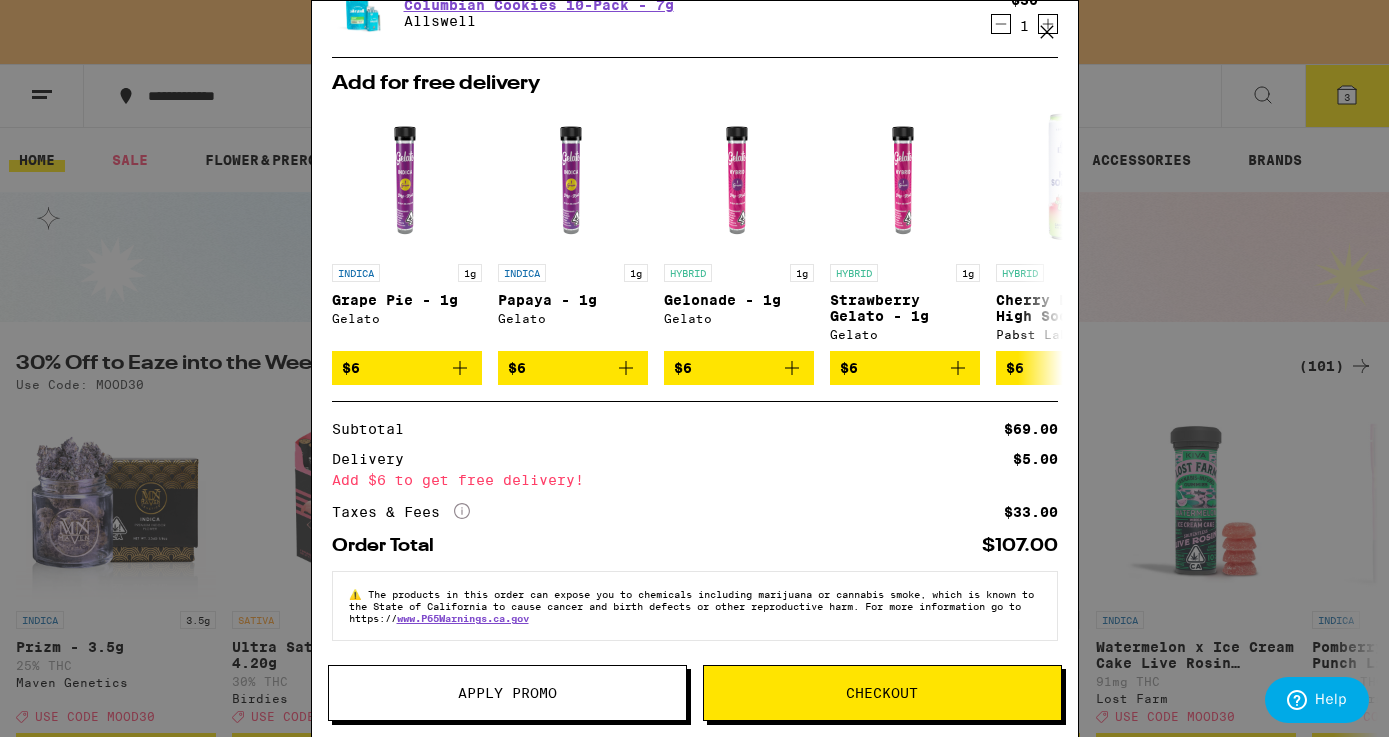 scroll, scrollTop: 306, scrollLeft: 0, axis: vertical 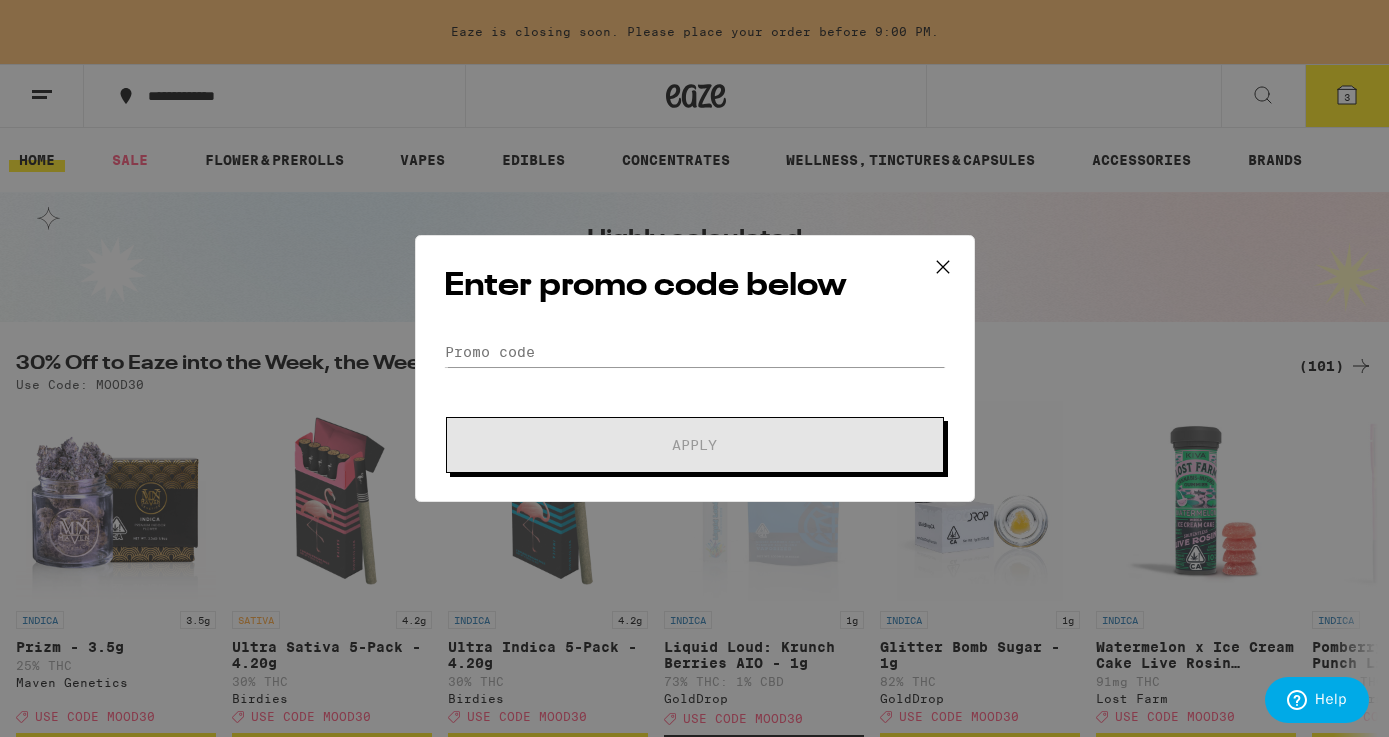 click on "Promo Code Apply" 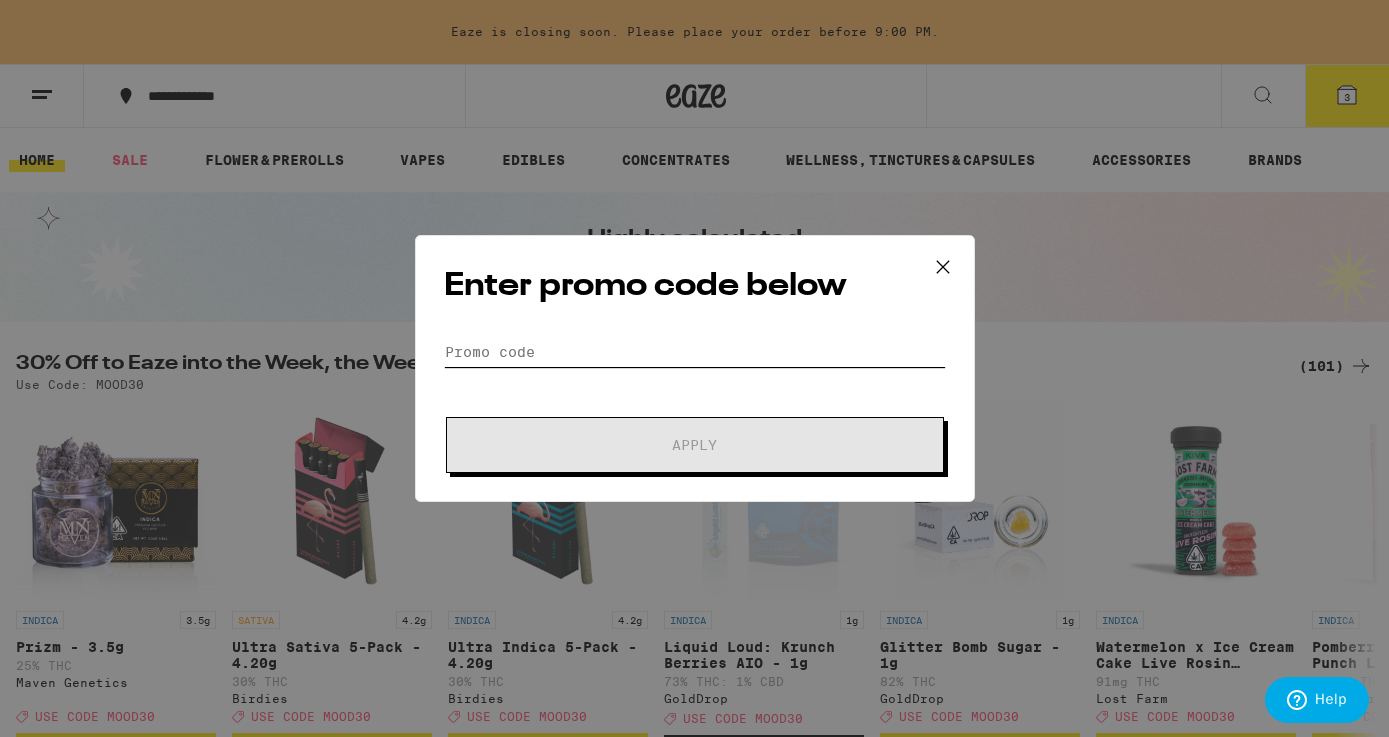 click on "Promo Code" at bounding box center [695, 352] 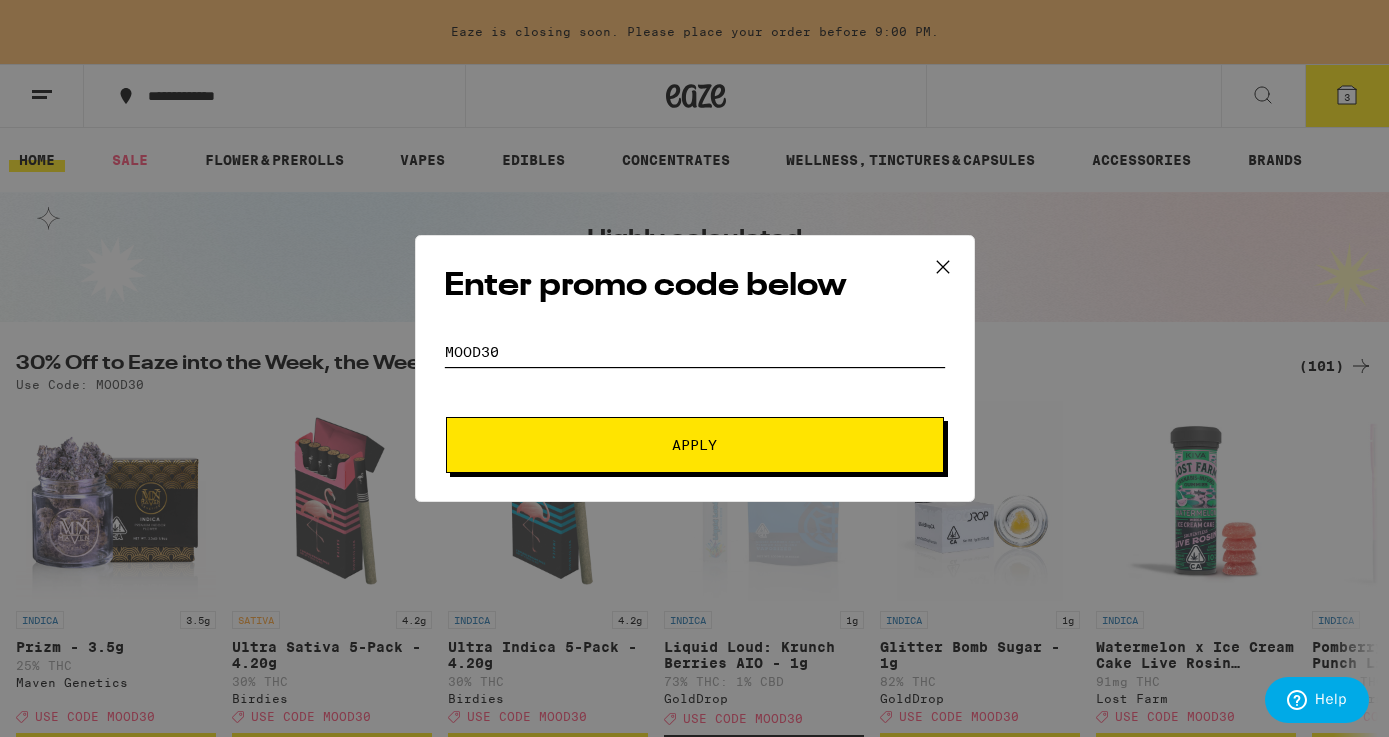 type on "MOOD30" 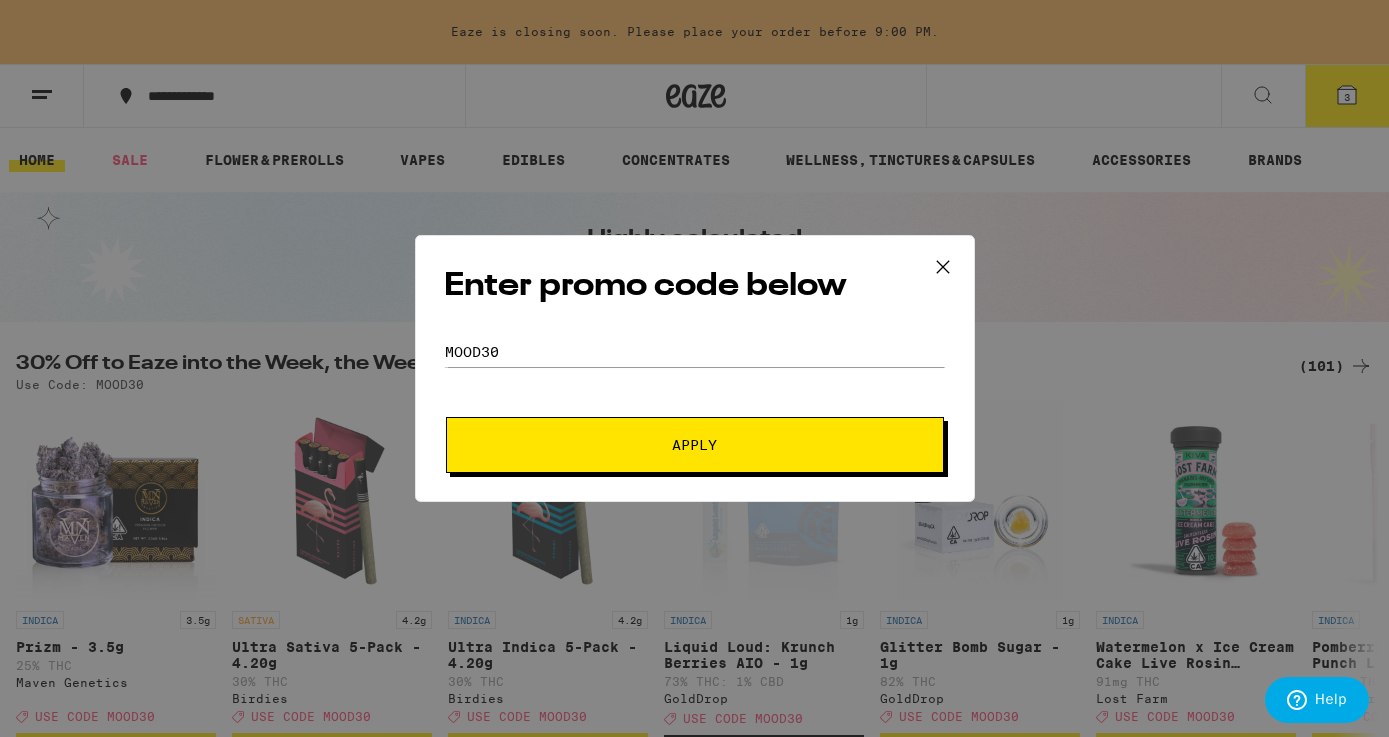 click on "Apply" at bounding box center [695, 445] 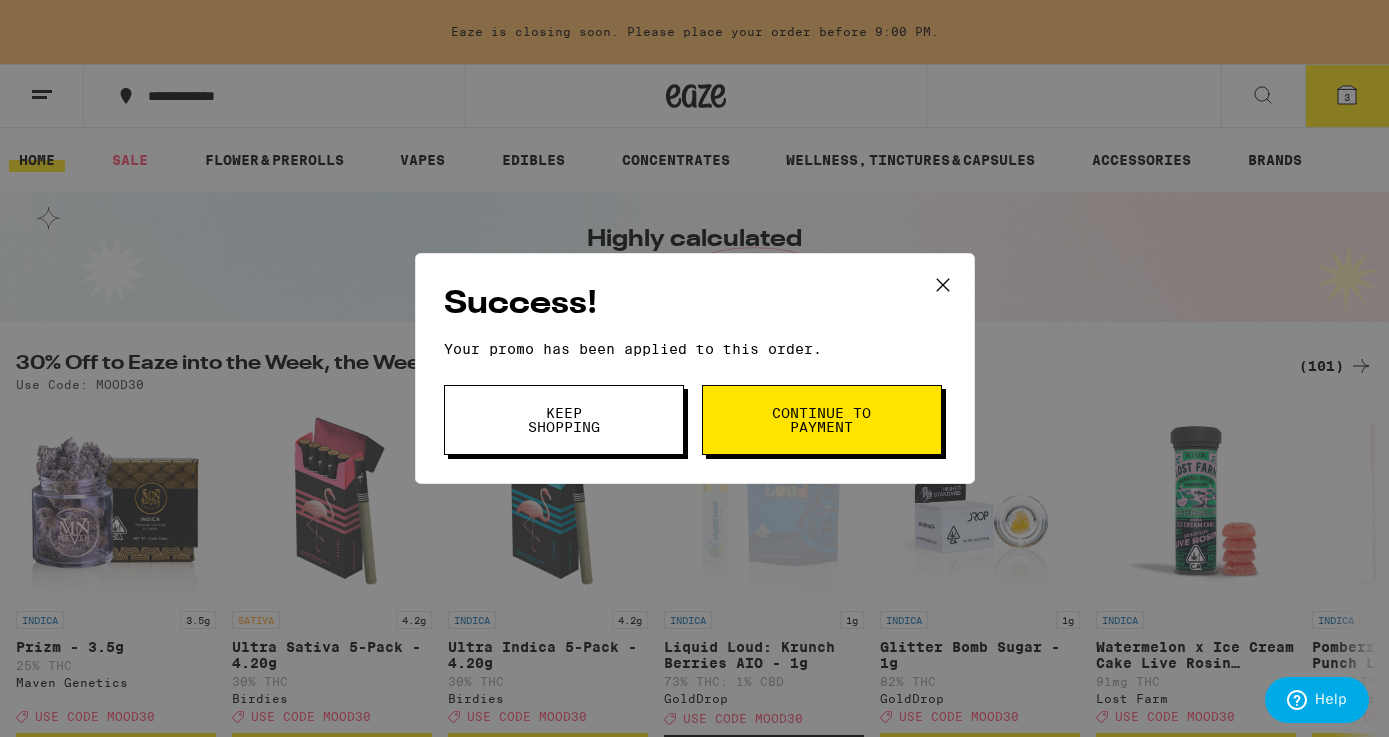 click on "Continue to payment" at bounding box center [822, 420] 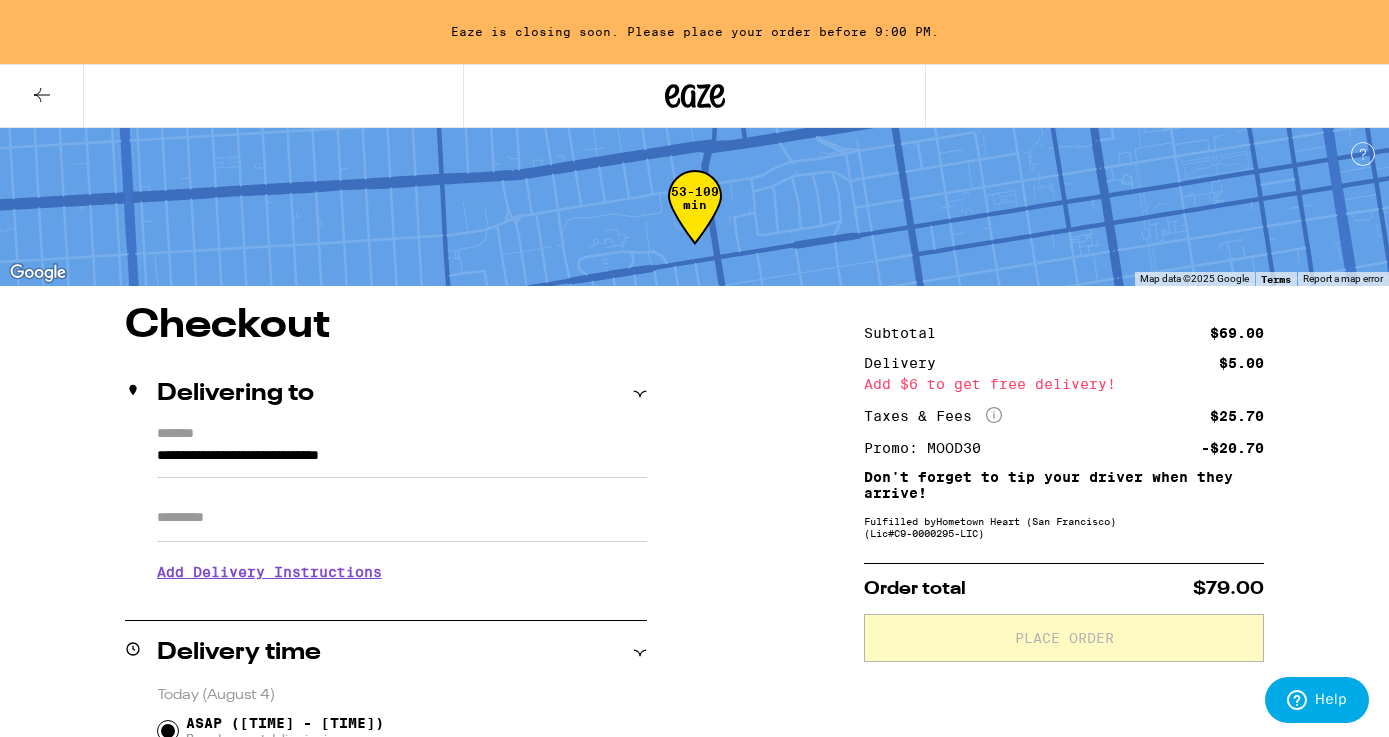 scroll, scrollTop: 0, scrollLeft: 0, axis: both 